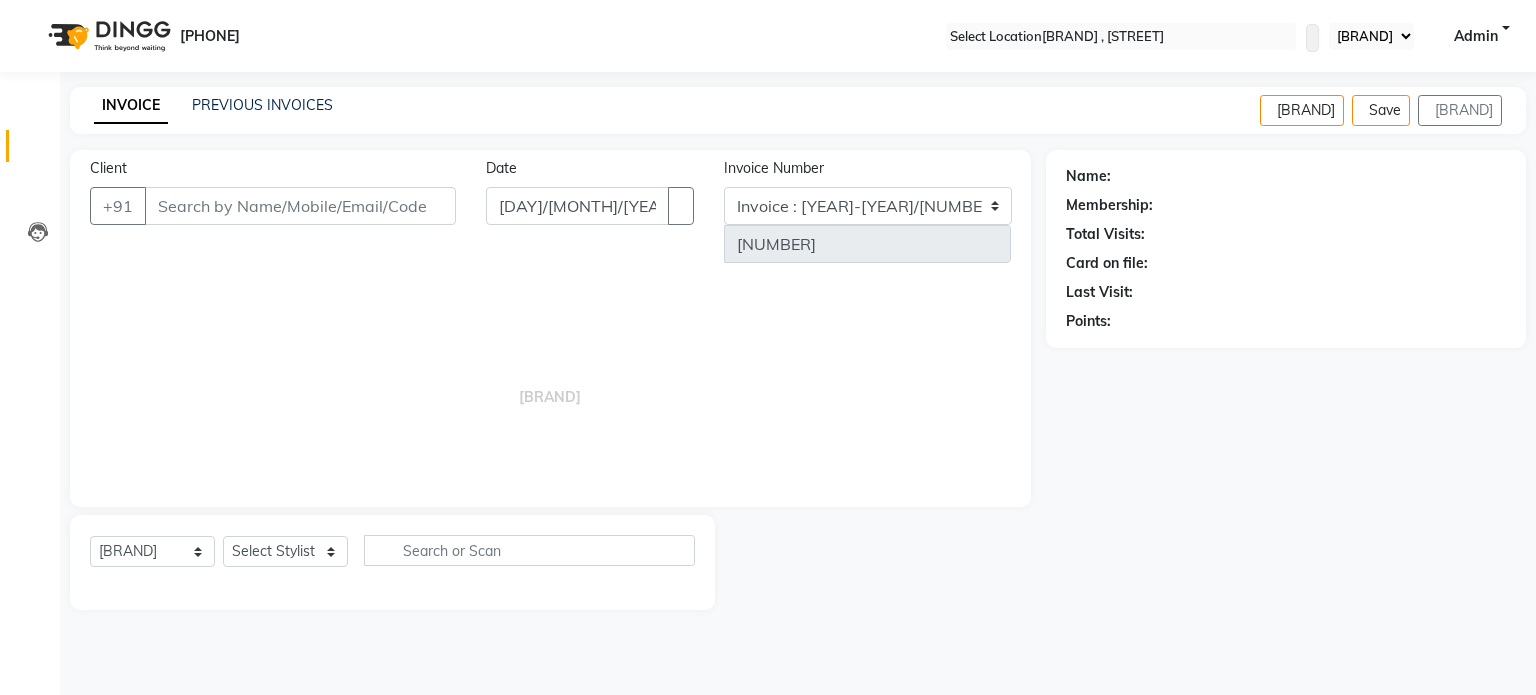 scroll, scrollTop: 0, scrollLeft: 0, axis: both 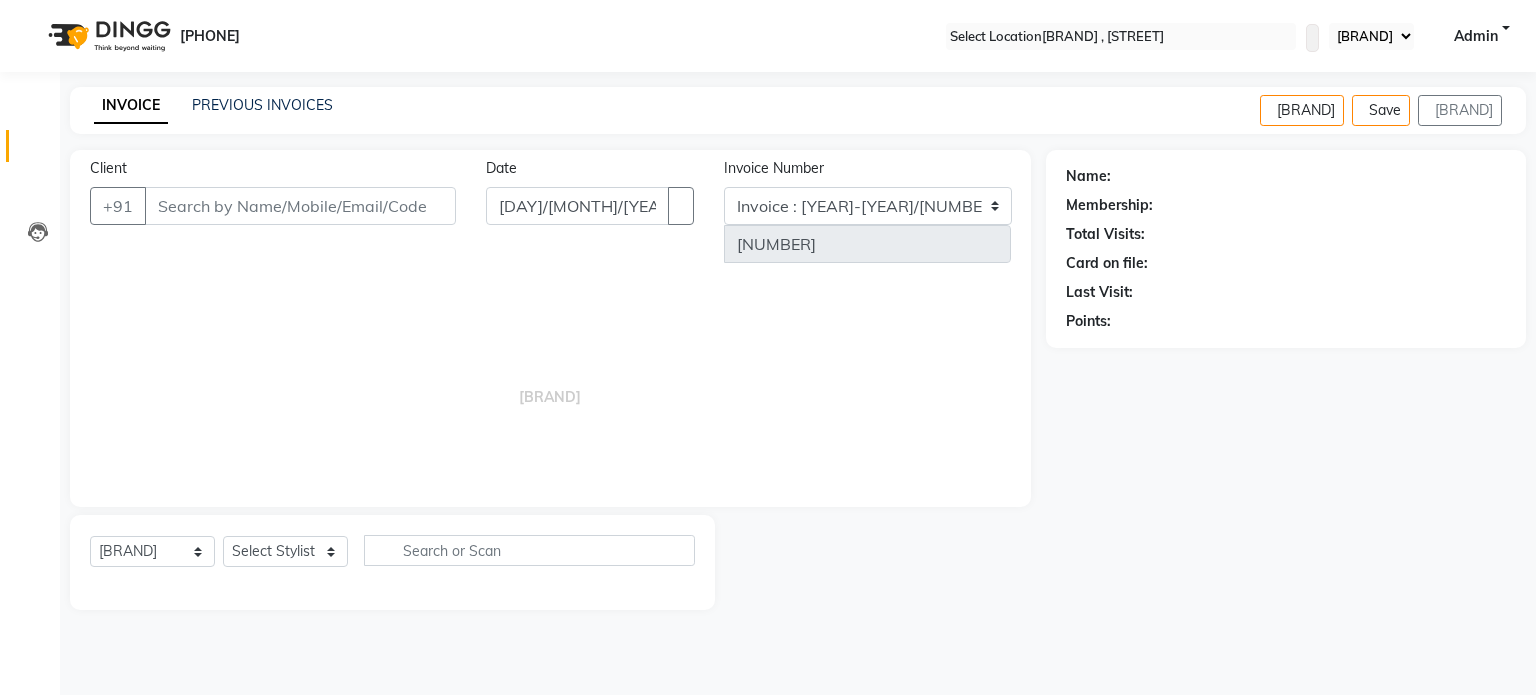 click on "Client" at bounding box center (300, 206) 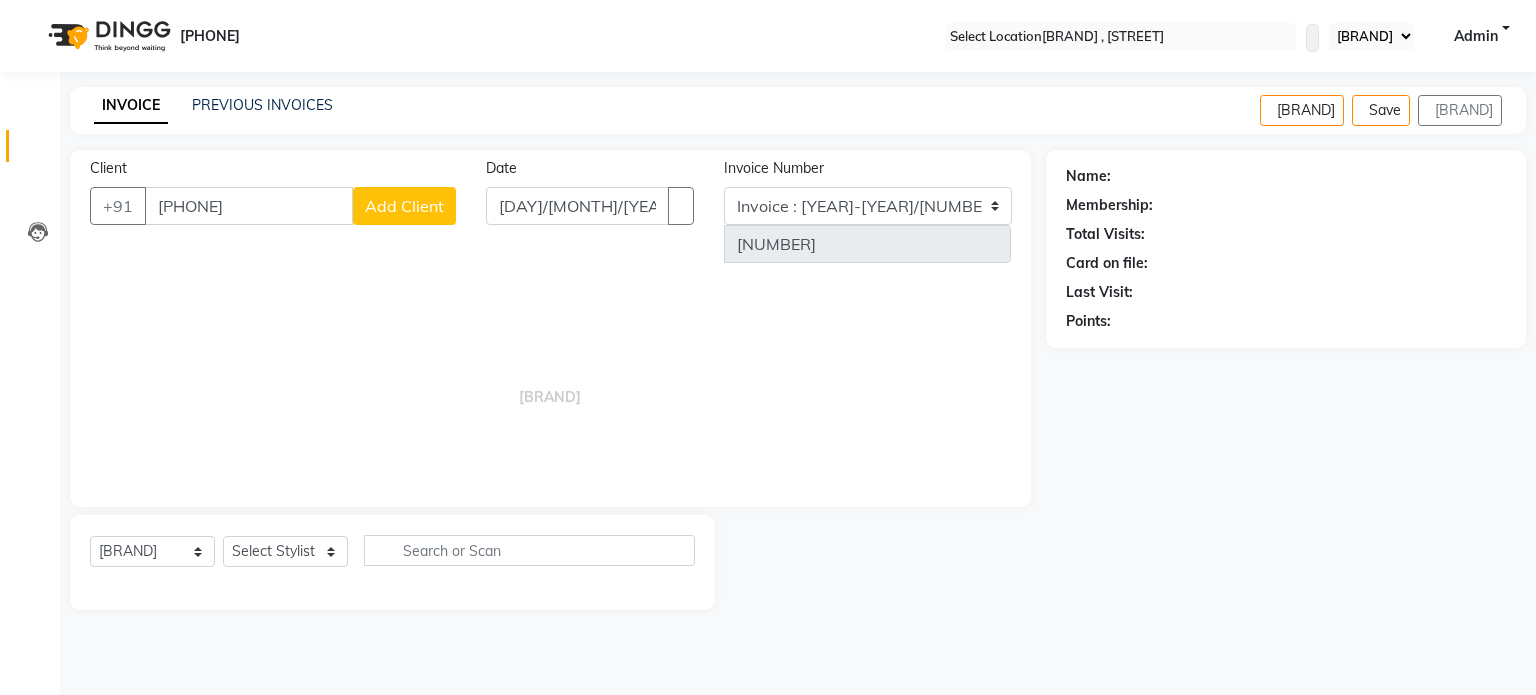 type on "[PHONE]" 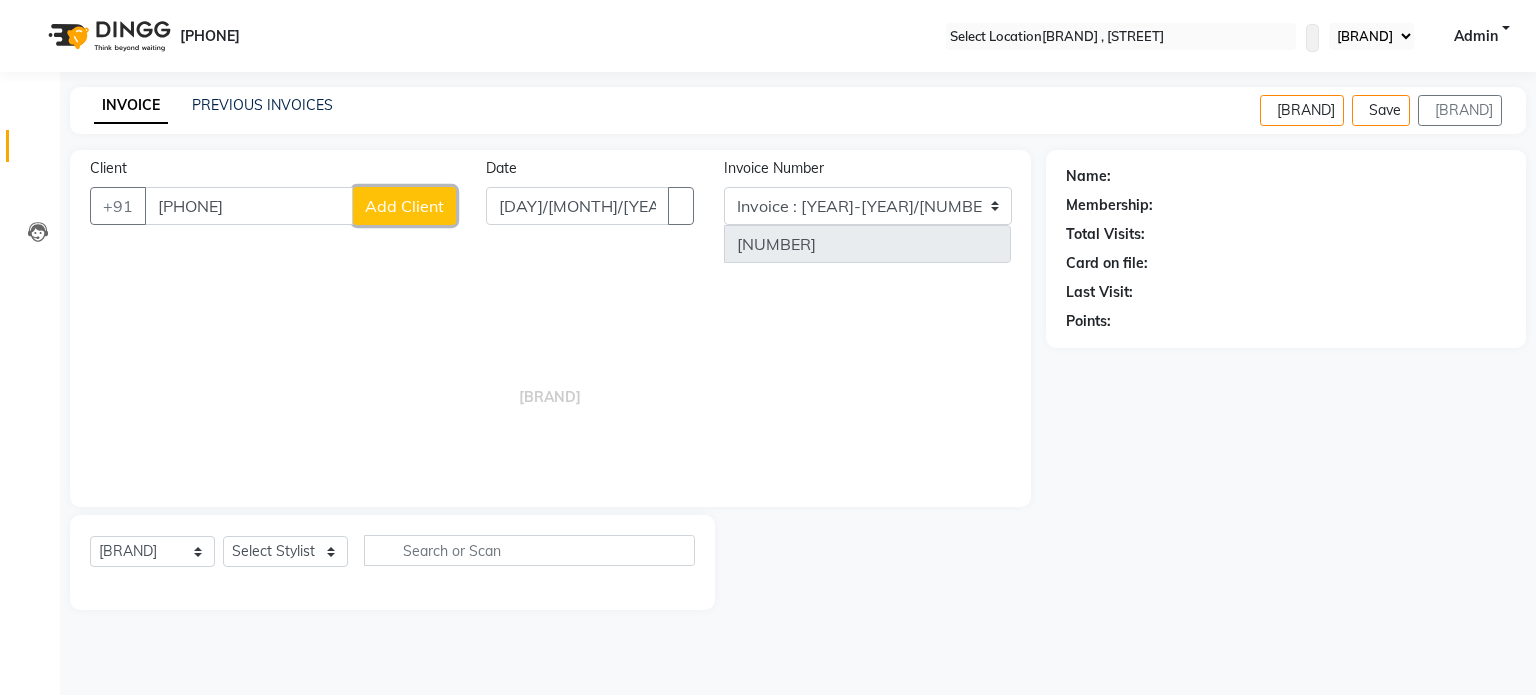 click on "Add Client" at bounding box center [404, 206] 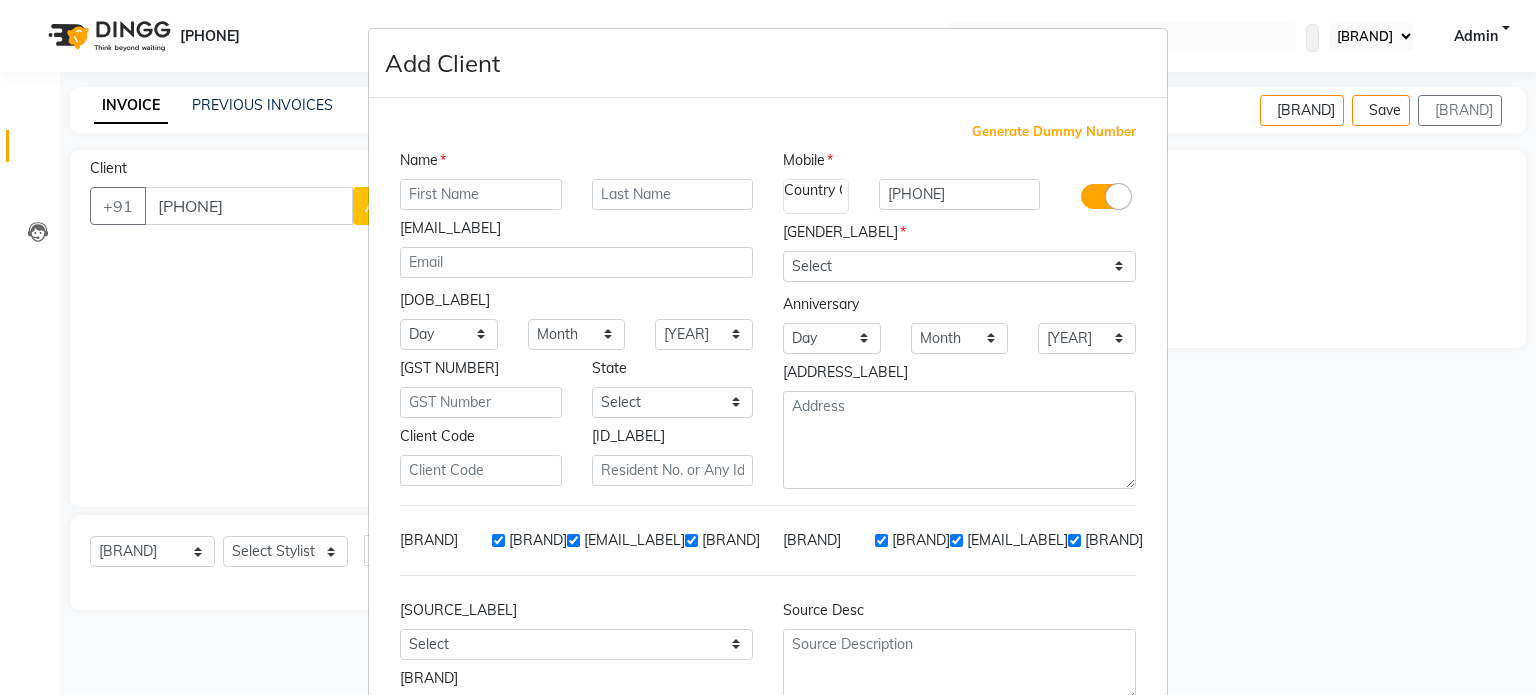 click at bounding box center [481, 194] 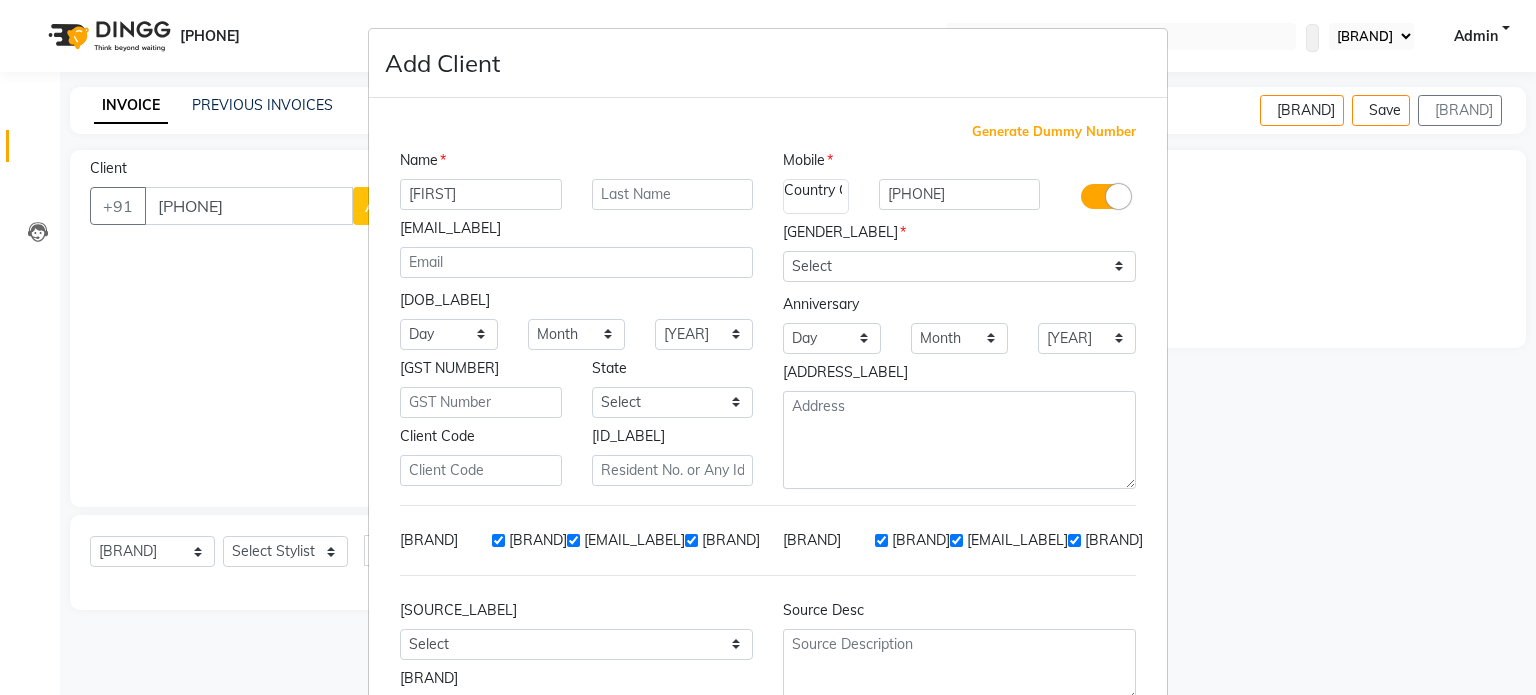 type on "[FIRST]" 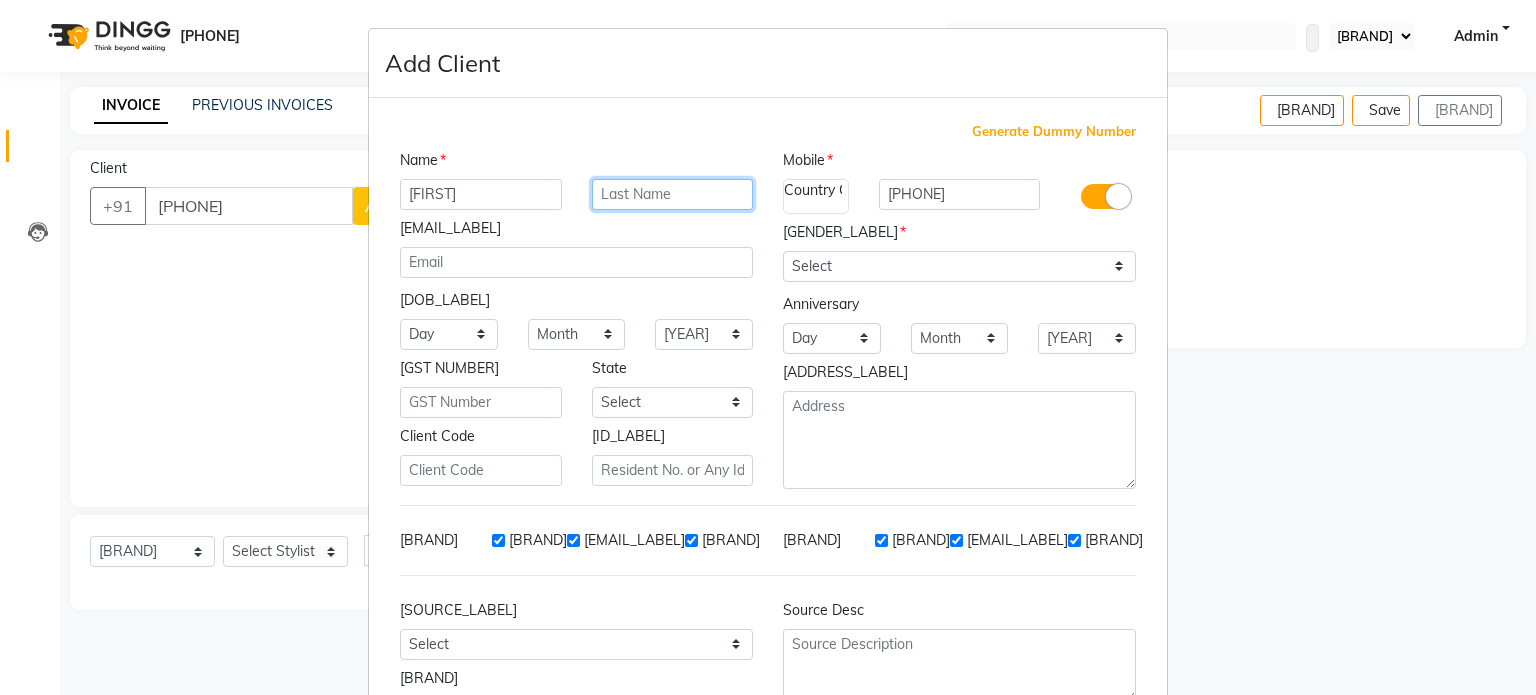 click at bounding box center [673, 194] 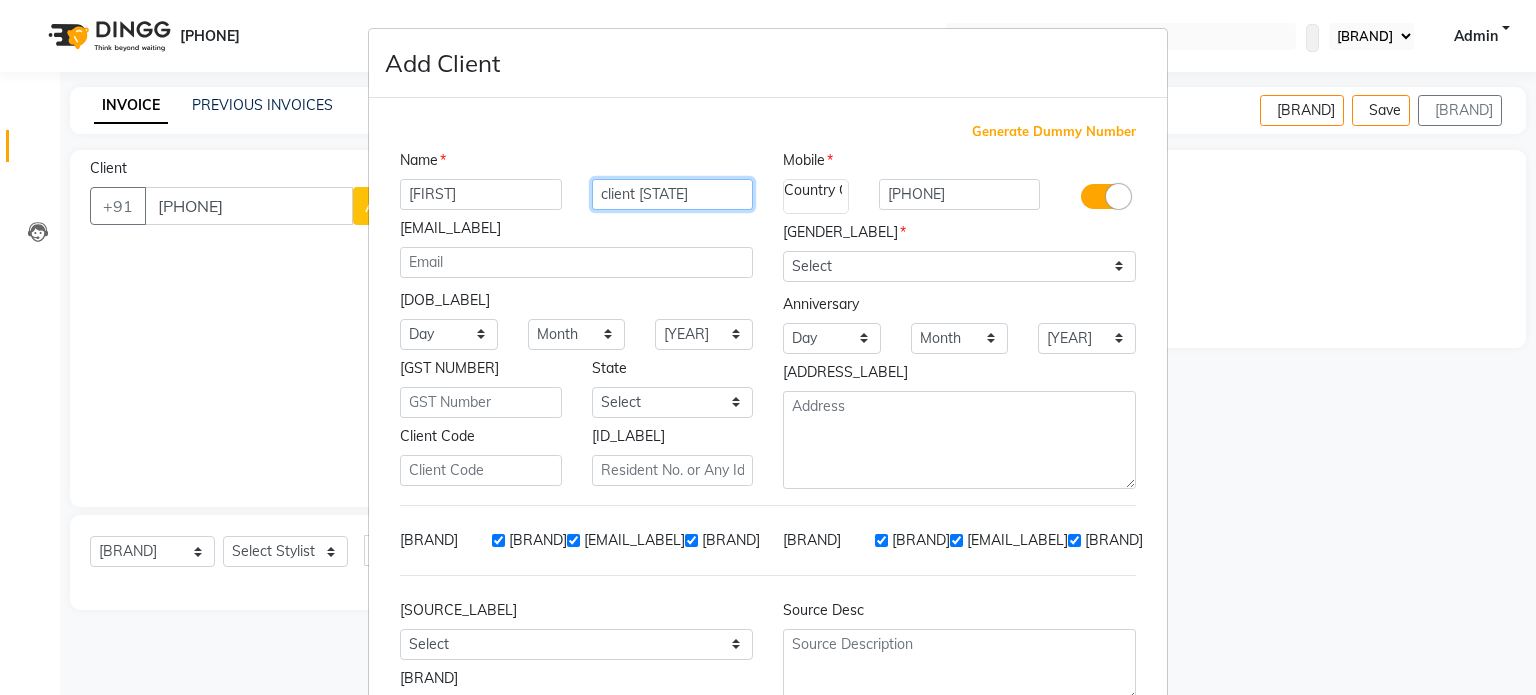 type on "client [STATE]" 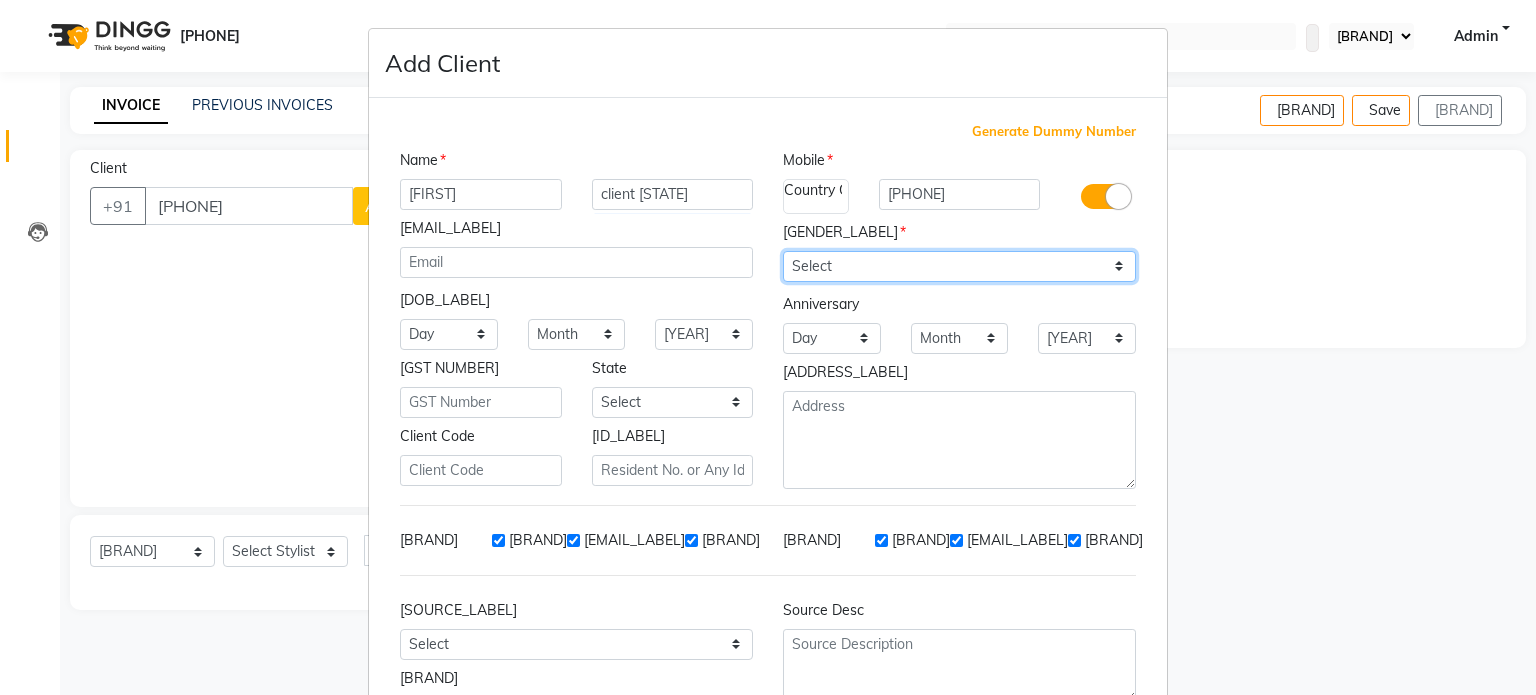 click on "[GENDER_OPTIONS]" at bounding box center (959, 266) 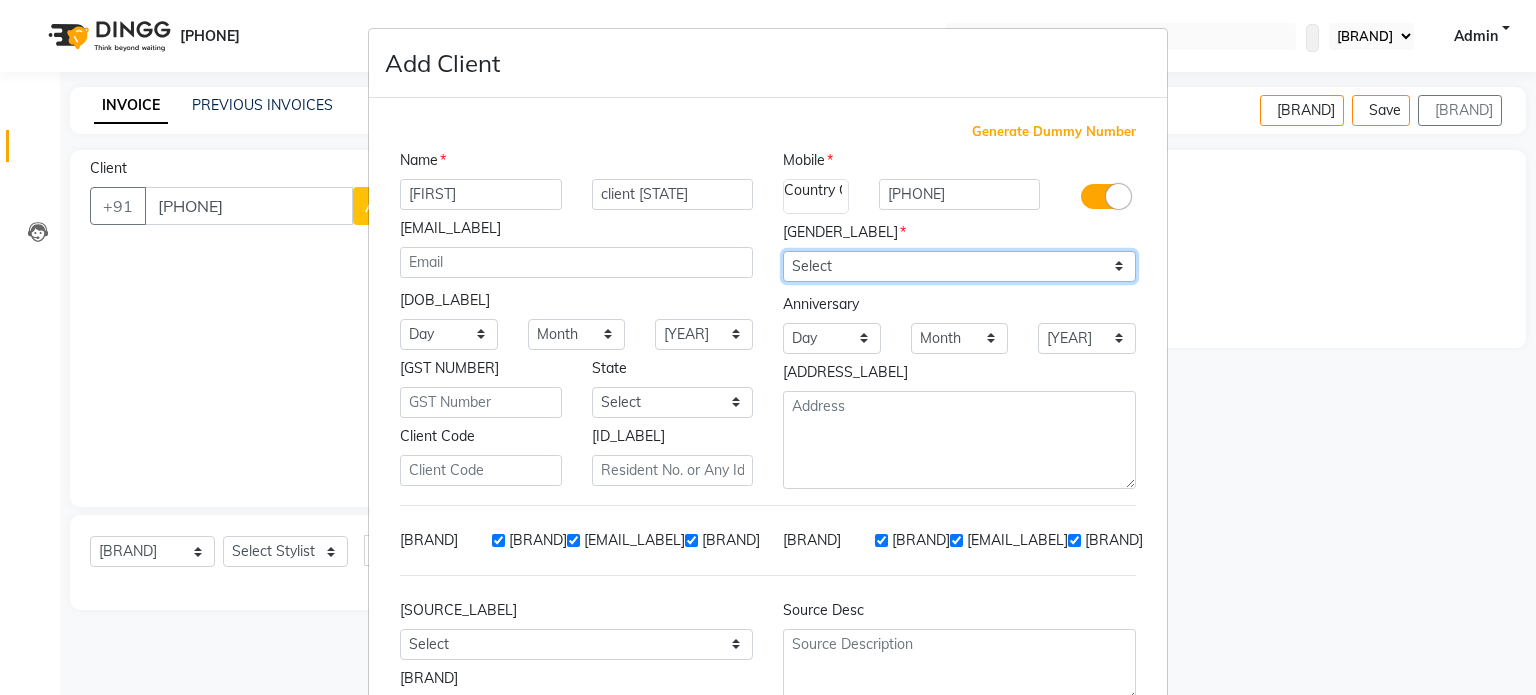select on "male" 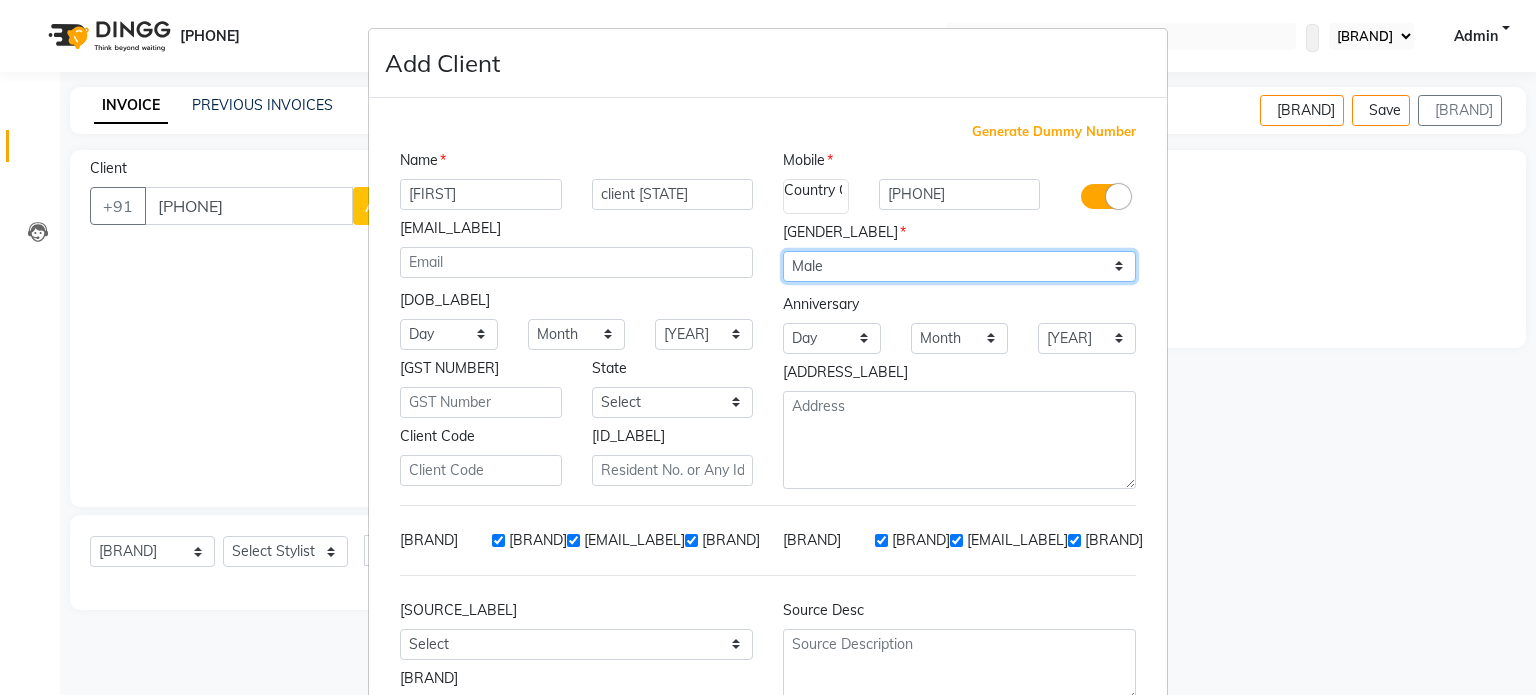 click on "[GENDER_OPTIONS]" at bounding box center (959, 266) 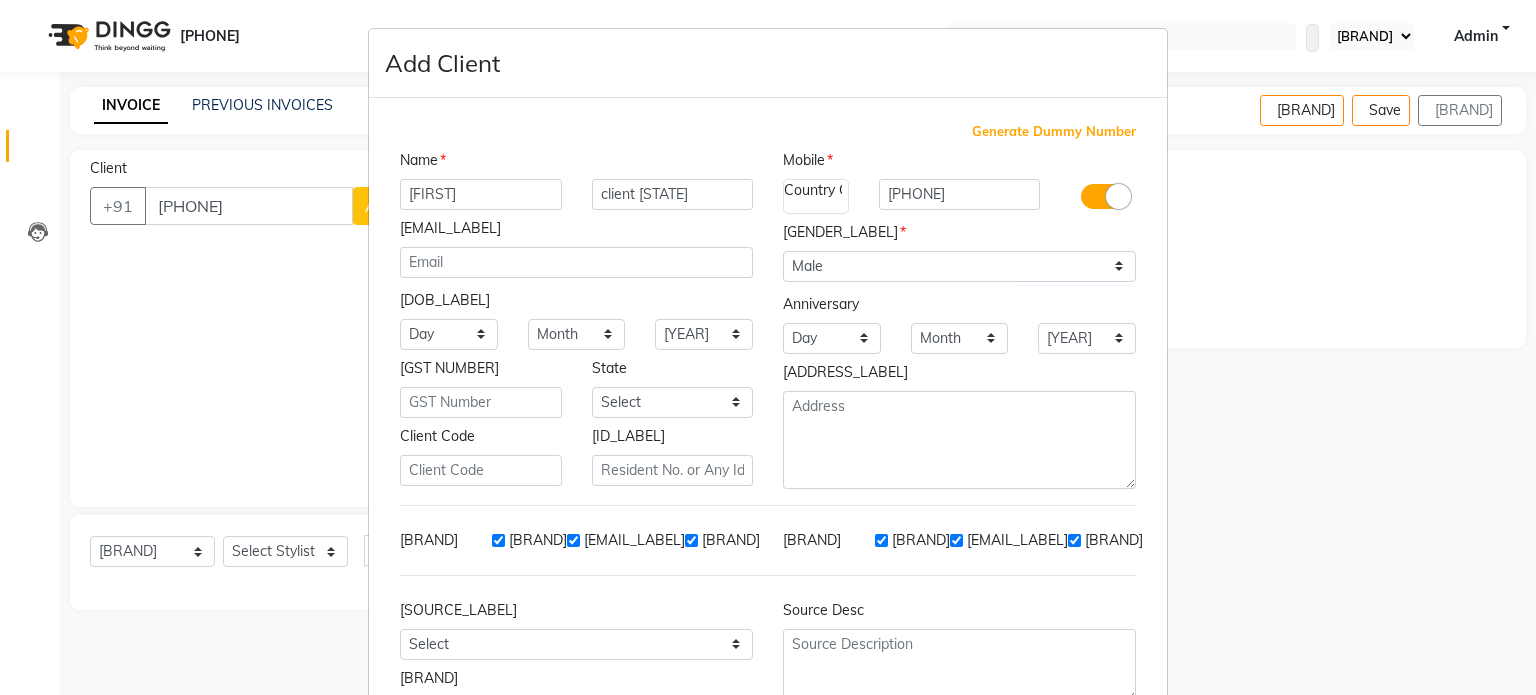 click on "Add Client Generate Dummy Number Name ninad client gcc Email DOB Day 01 02 03 04 05 06 07 08 09 10 11 12 13 14 15 16 17 18 19 20 21 22 23 24 25 26 27 28 29 30 31 Month January February March April May June July August September October November December 1940 1941 1942 1943 1944 1945 1946 1947 1948 1949 1950 1951 1952 1953 1954 1955 1956 1957 1958 1959 1960 1961 1962 1963 1964 1965 1966 1967 1968 1969 1970 1971 1972 1973 1974 1975 1976 1977 1978 1979 1980 1981 1982 1983 1984 1985 1986 1987 1988 1989 1990 1991 1992 1993 1994 1995 1996 1997 1998 1999 2000 2001 2002 2003 2004 2005 2006 2007 2008 2009 2010 2011 2012 2013 2014 2015 2016 2017 2018 2019 2020 2021 2022 2023 2024 GST Number State Select Andaman and Nicobar Islands Andhra Pradesh Arunachal Pradesh Assam Bihar Chandigarh Chhattisgarh Dadra and Nagar Haveli Daman and Diu Delhi Goa Gujarat Haryana Himachal Pradesh Jammu and Kashmir Jharkhand Karnataka Kerala Lakshadweep Madhya Pradesh Maharashtra Manipur Meghalaya Mizoram Nagaland Odisha Pondicherry Punjab" at bounding box center (768, 347) 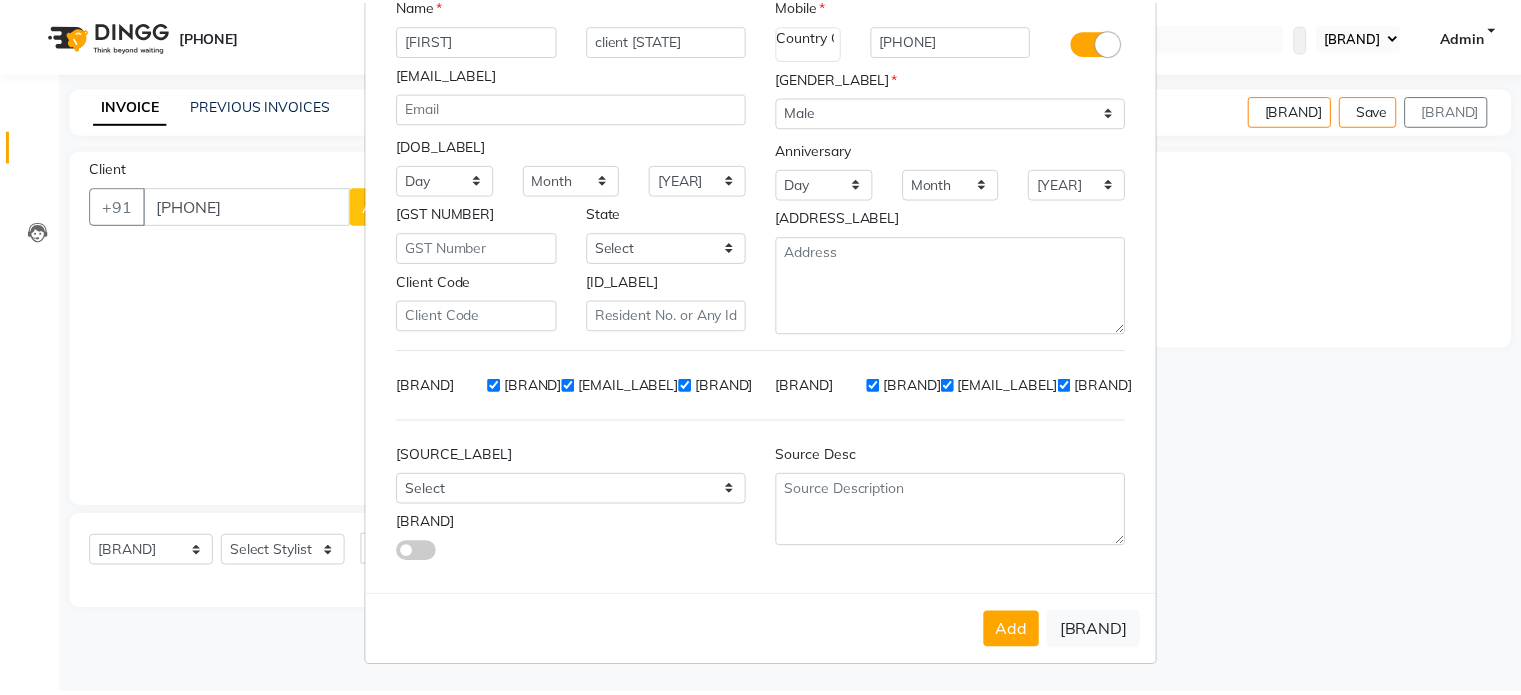 scroll, scrollTop: 161, scrollLeft: 0, axis: vertical 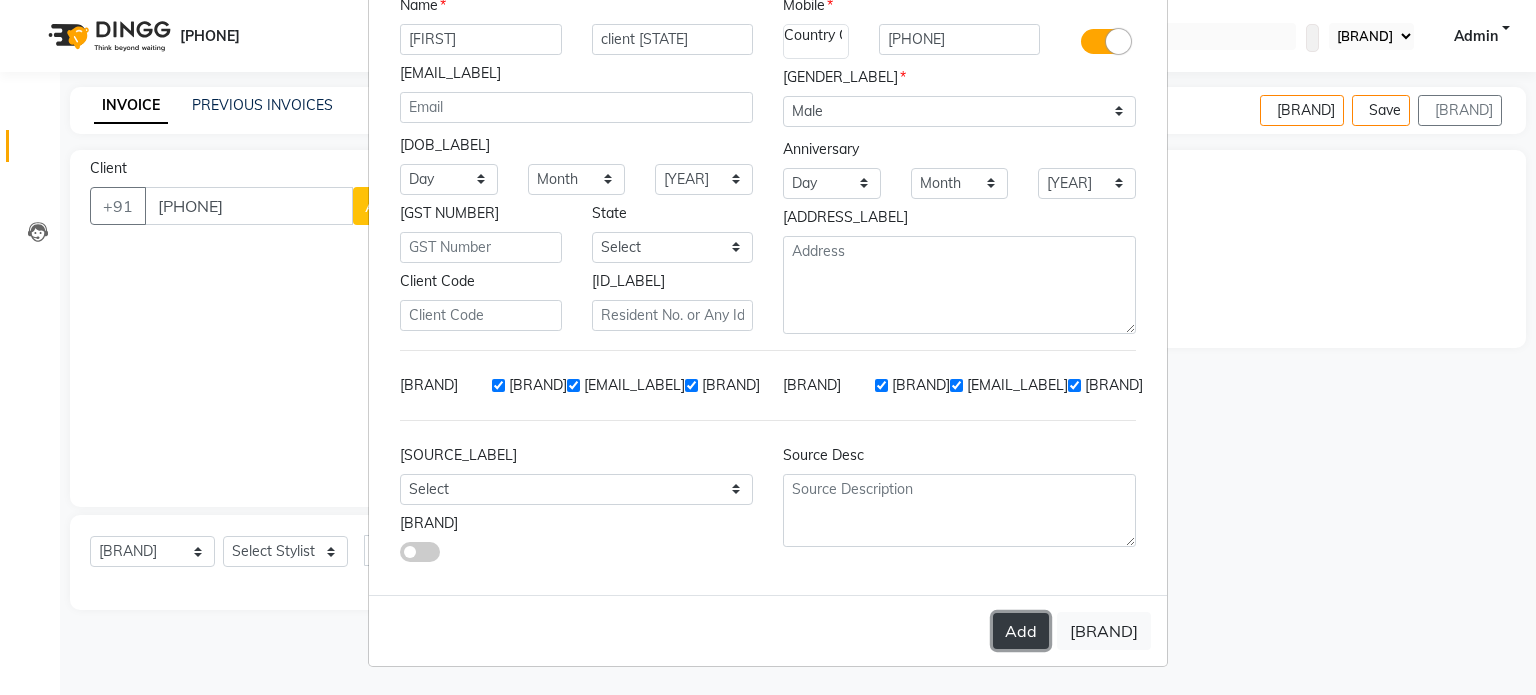 click on "Add" at bounding box center (1021, 631) 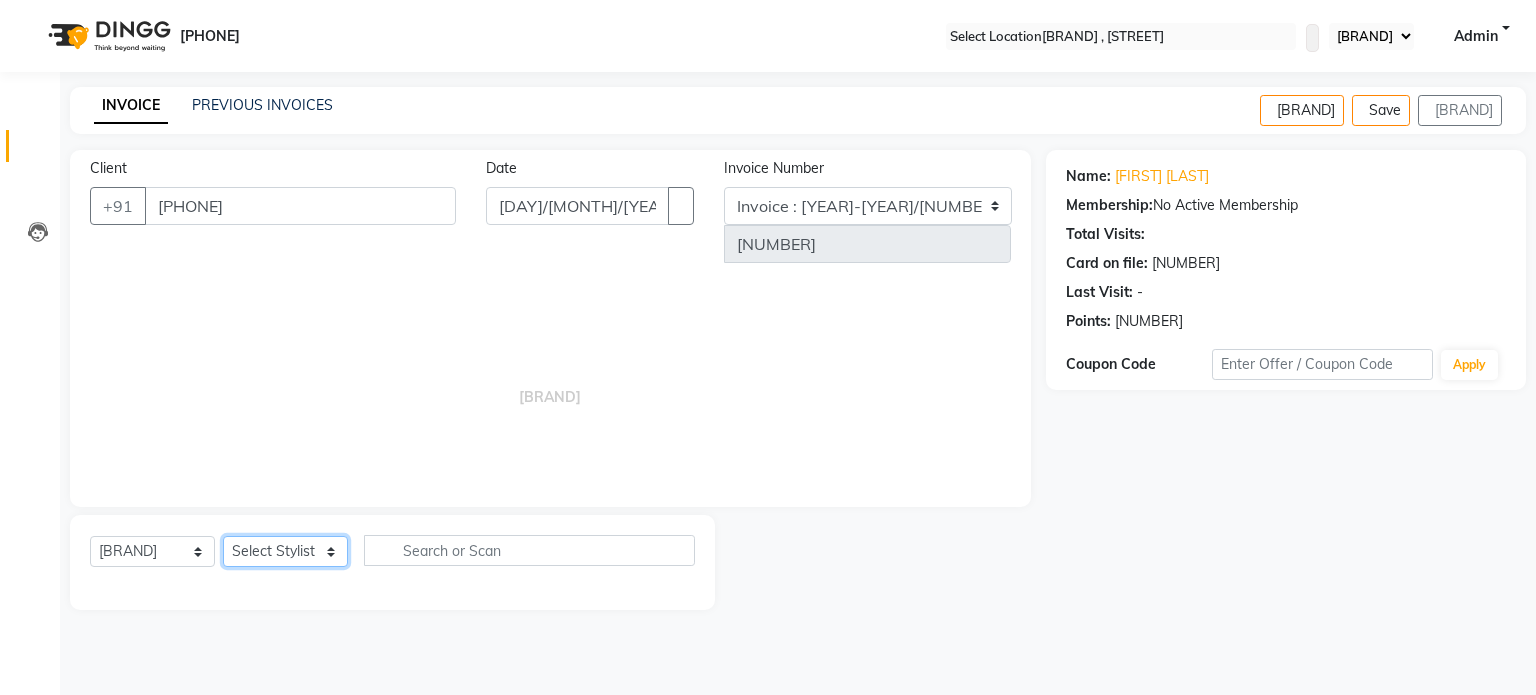 click on "Select Stylist [FIRST] [FIRST] [FIRST] [FIRST] [FIRST] [LAST]" at bounding box center (285, 551) 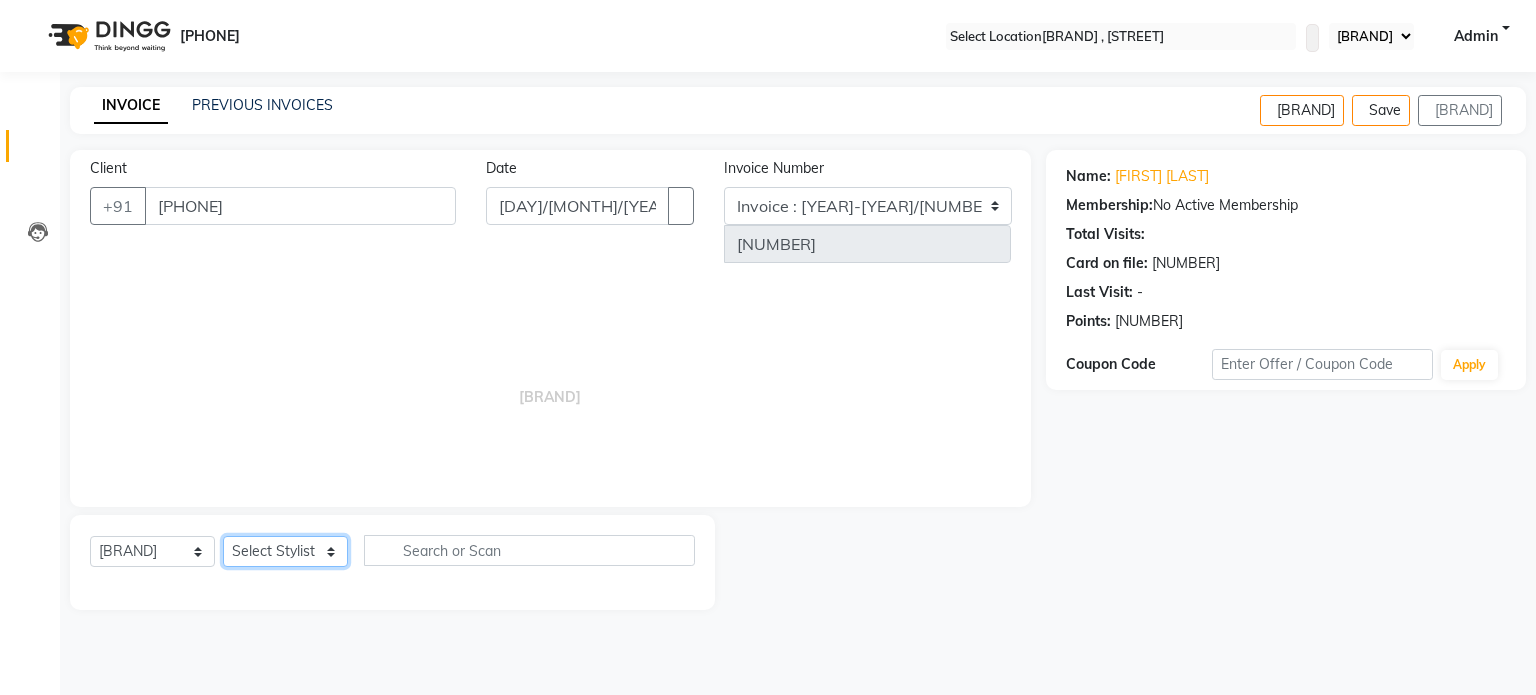 select on "[NUMBER]" 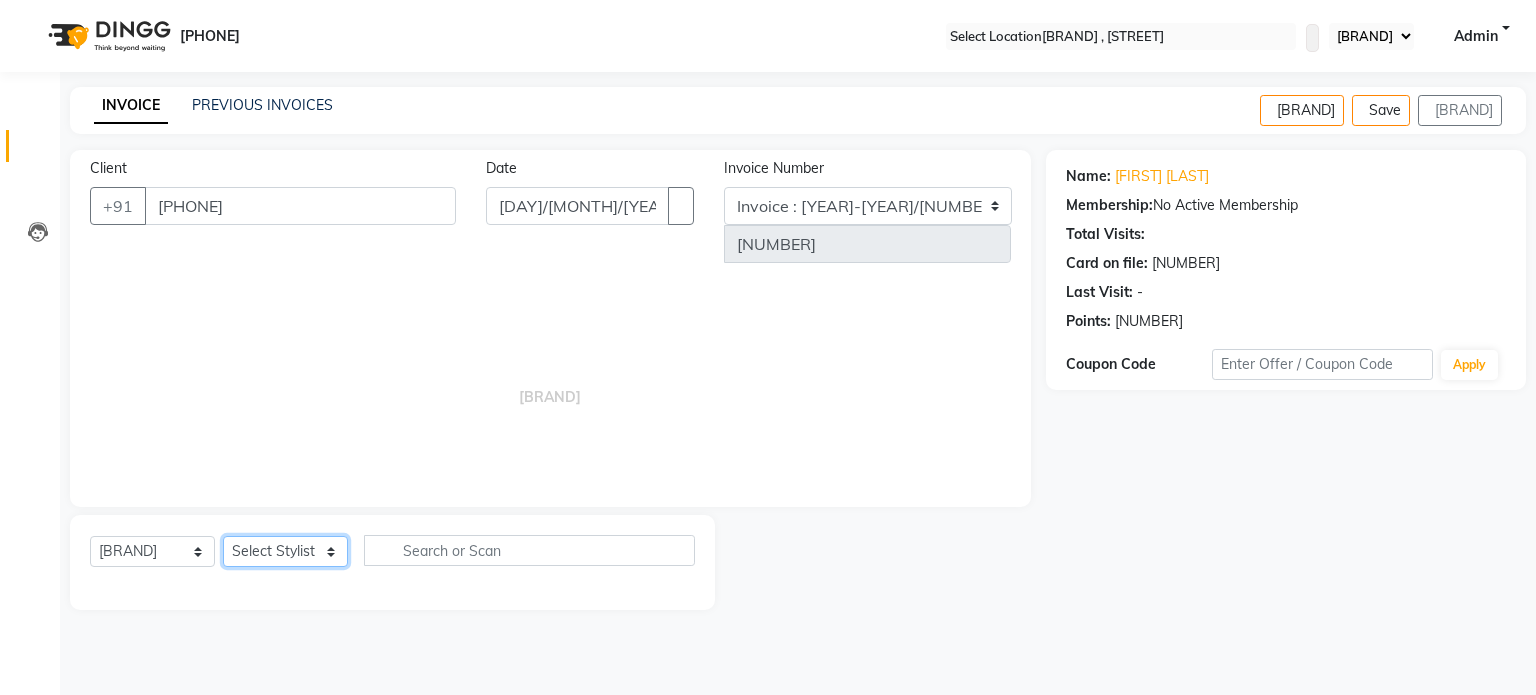 click on "Select Stylist [FIRST] [FIRST] [FIRST] [FIRST] [FIRST] [LAST]" at bounding box center (285, 551) 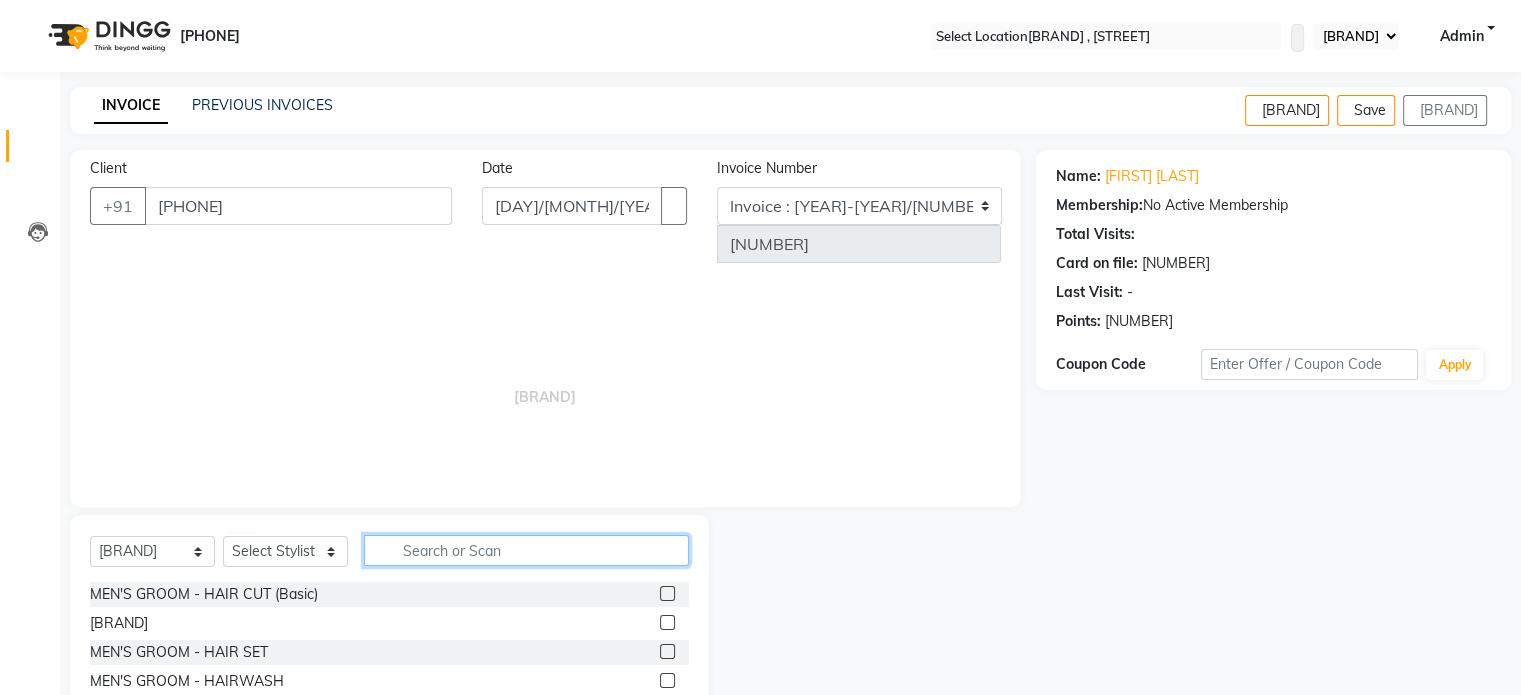 click at bounding box center (526, 550) 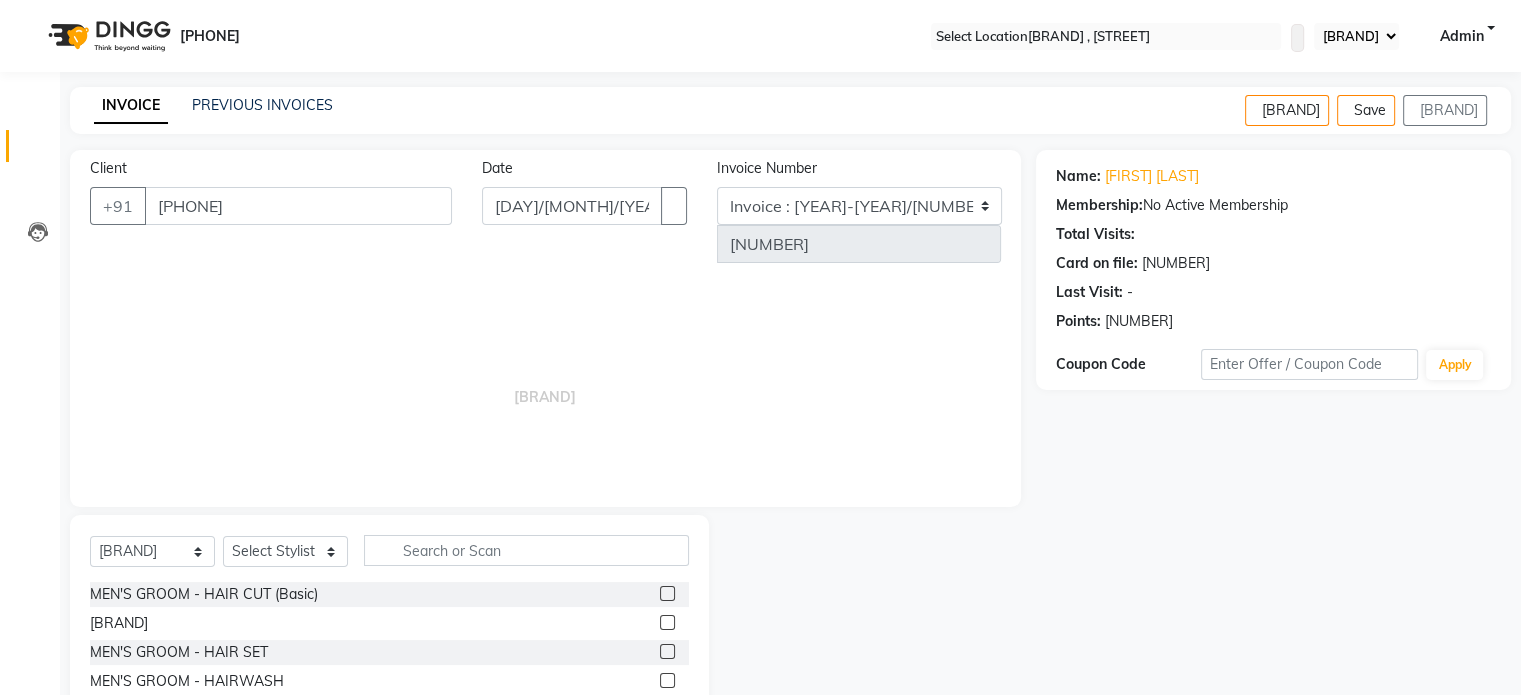 click at bounding box center (667, 593) 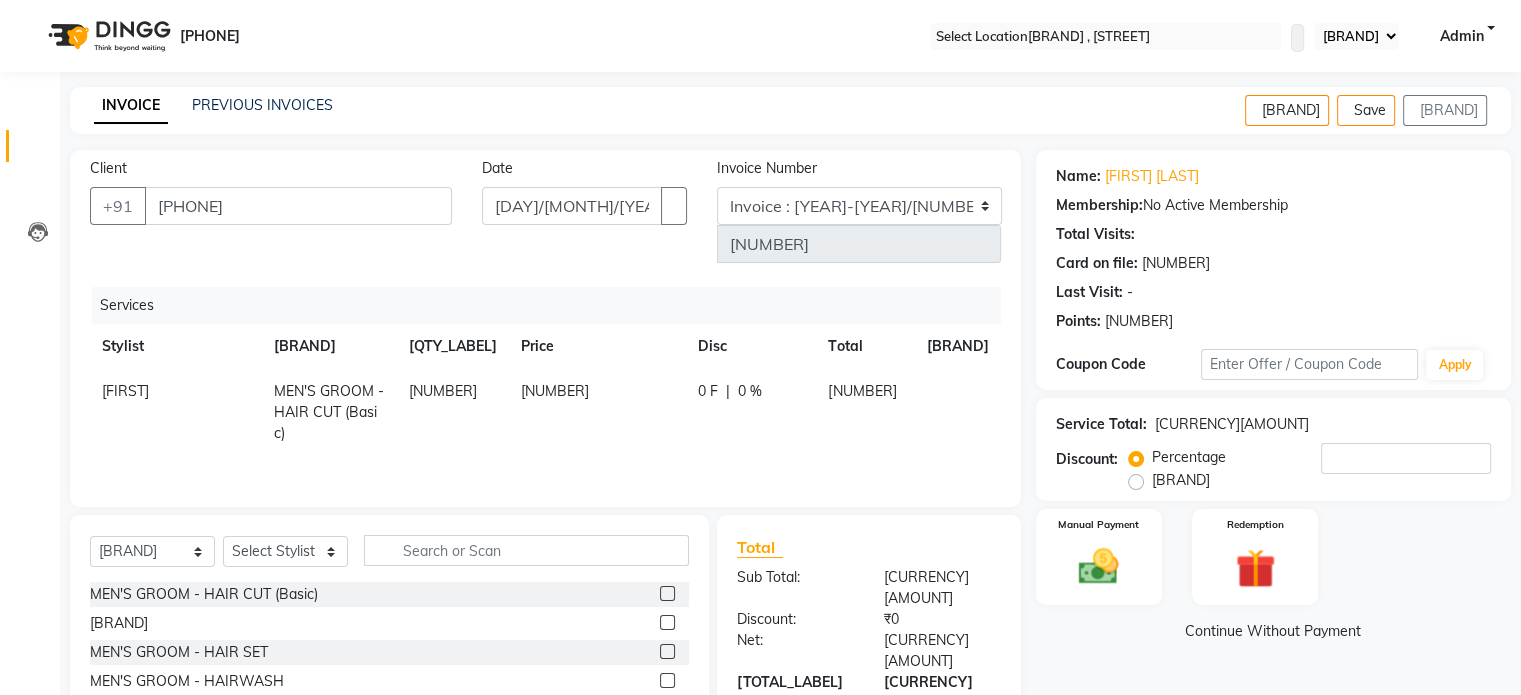 click on "[NUMBER]" at bounding box center [597, 412] 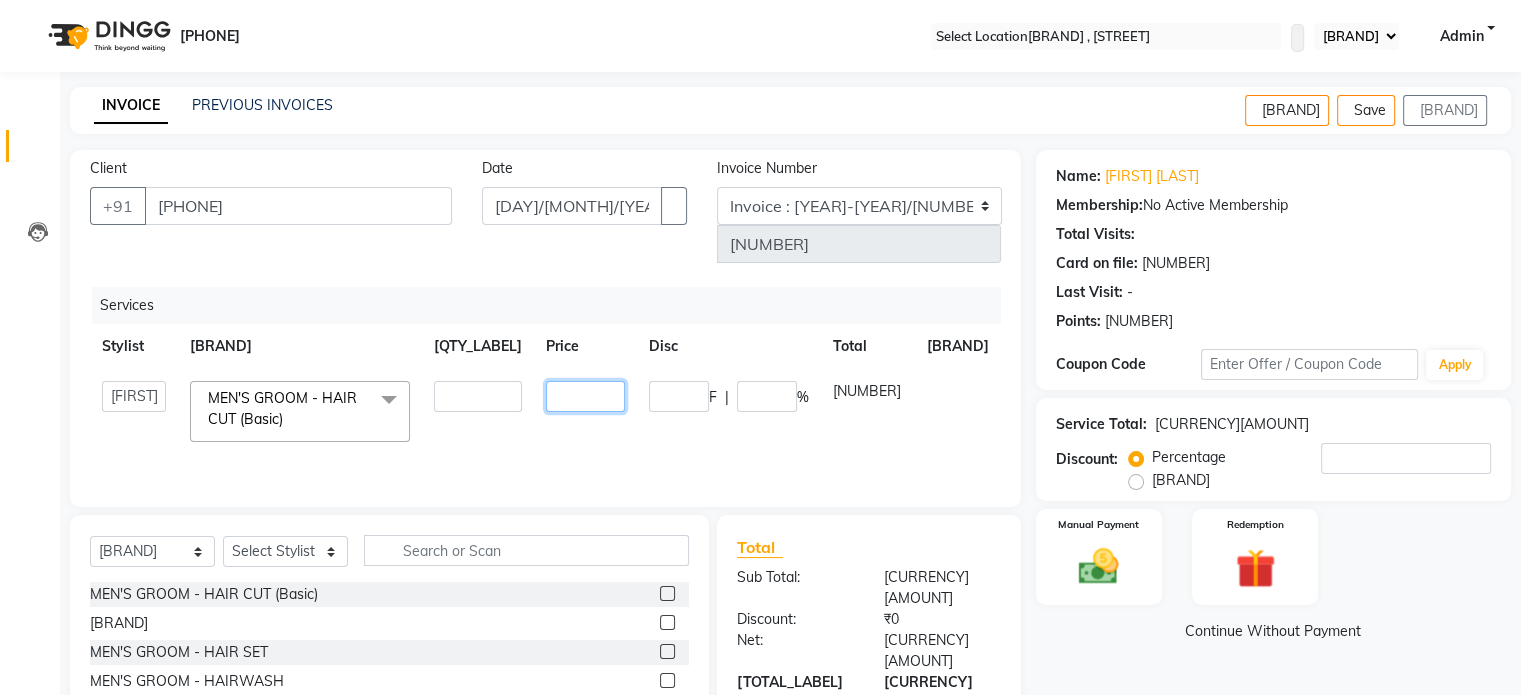 click on "[NUMBER]" at bounding box center (478, 396) 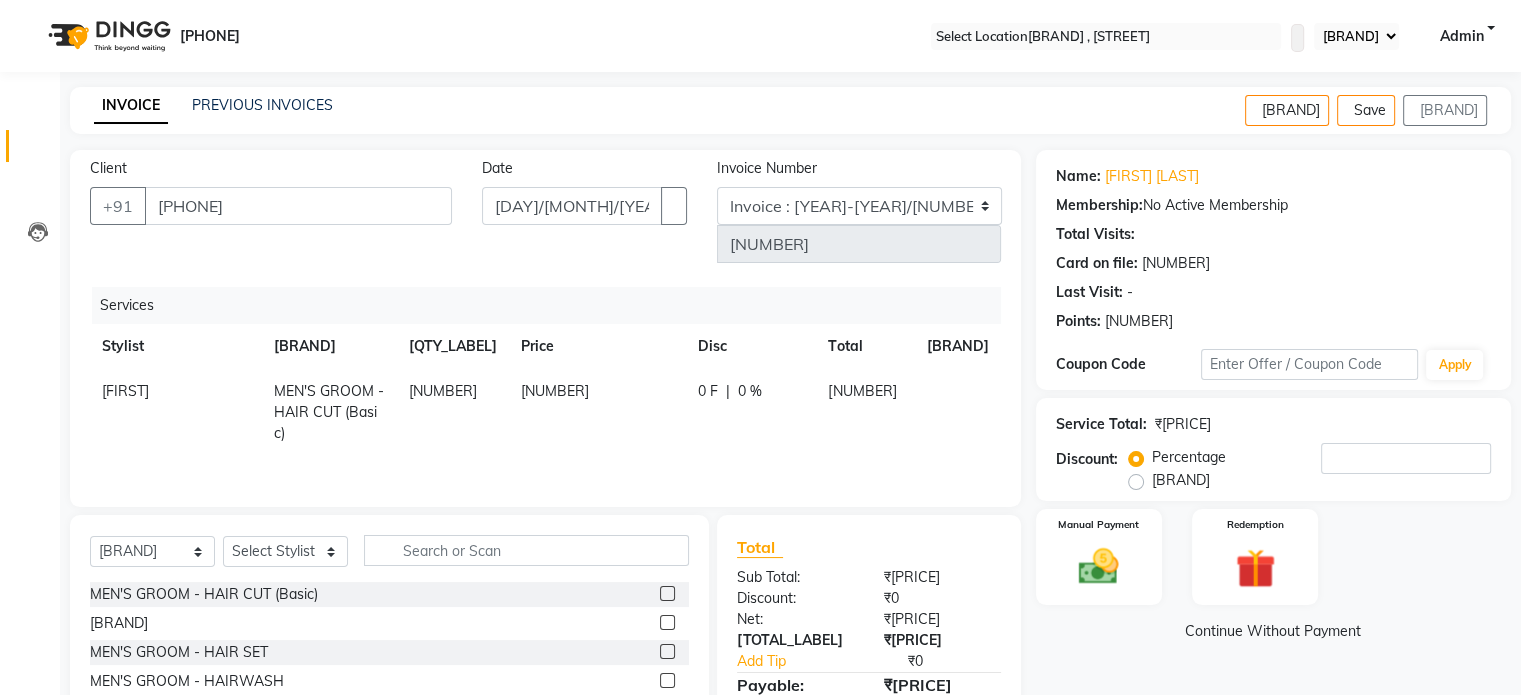 click on "[NUMBER]" at bounding box center (865, 412) 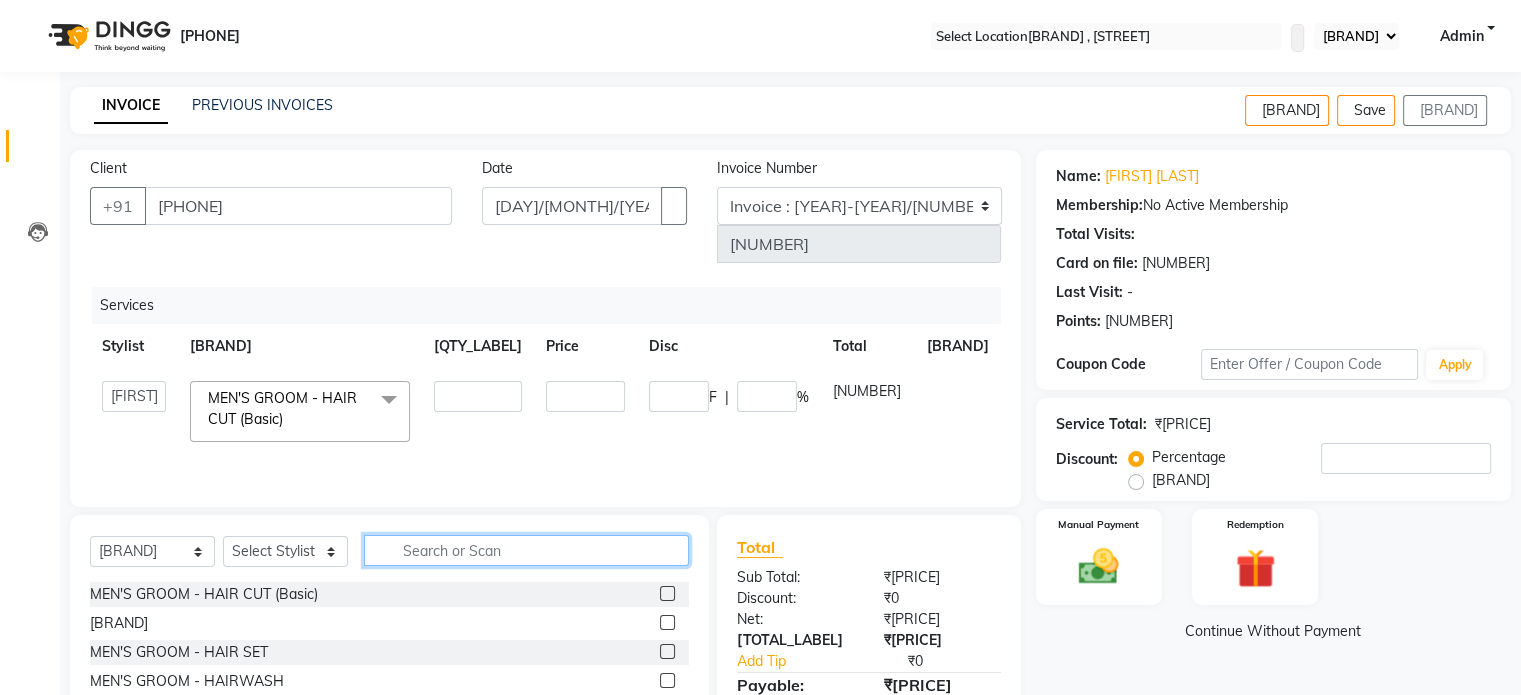 click at bounding box center [526, 550] 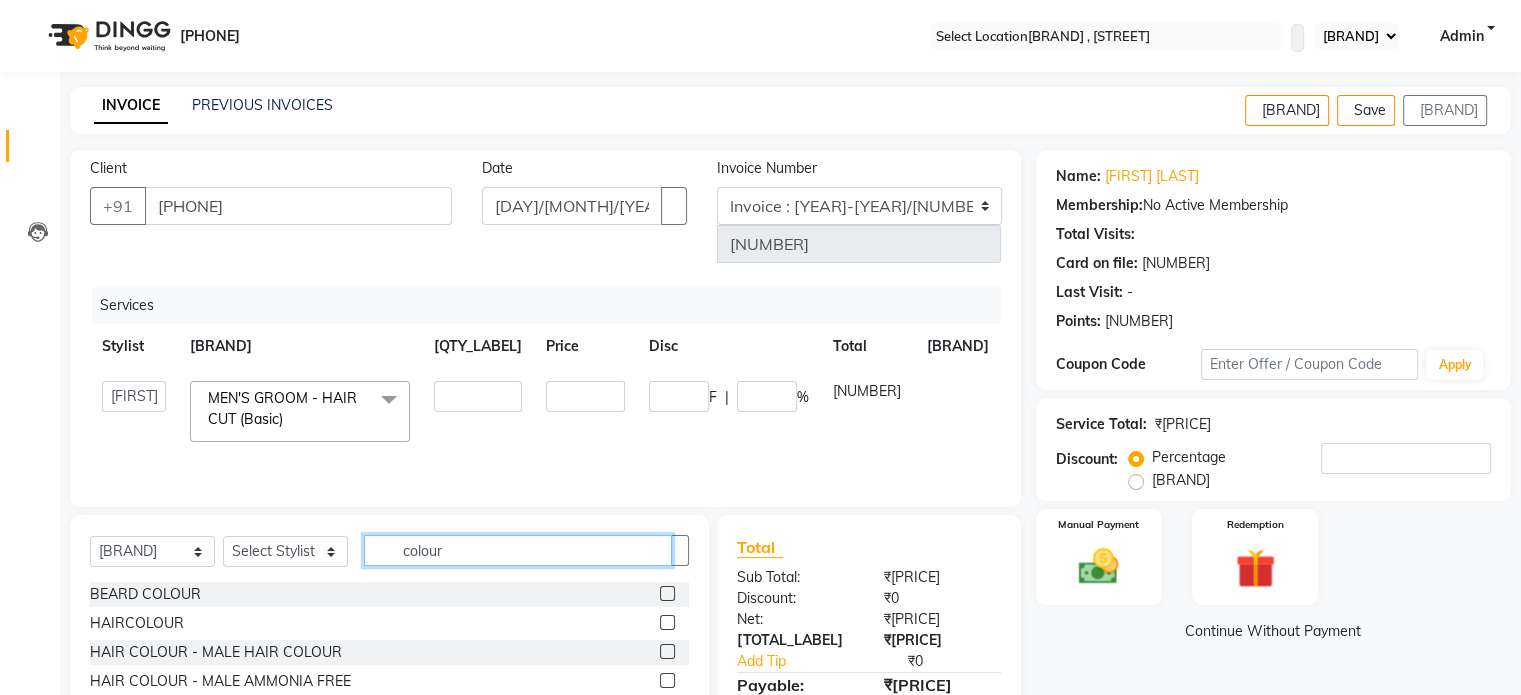 type on "colour" 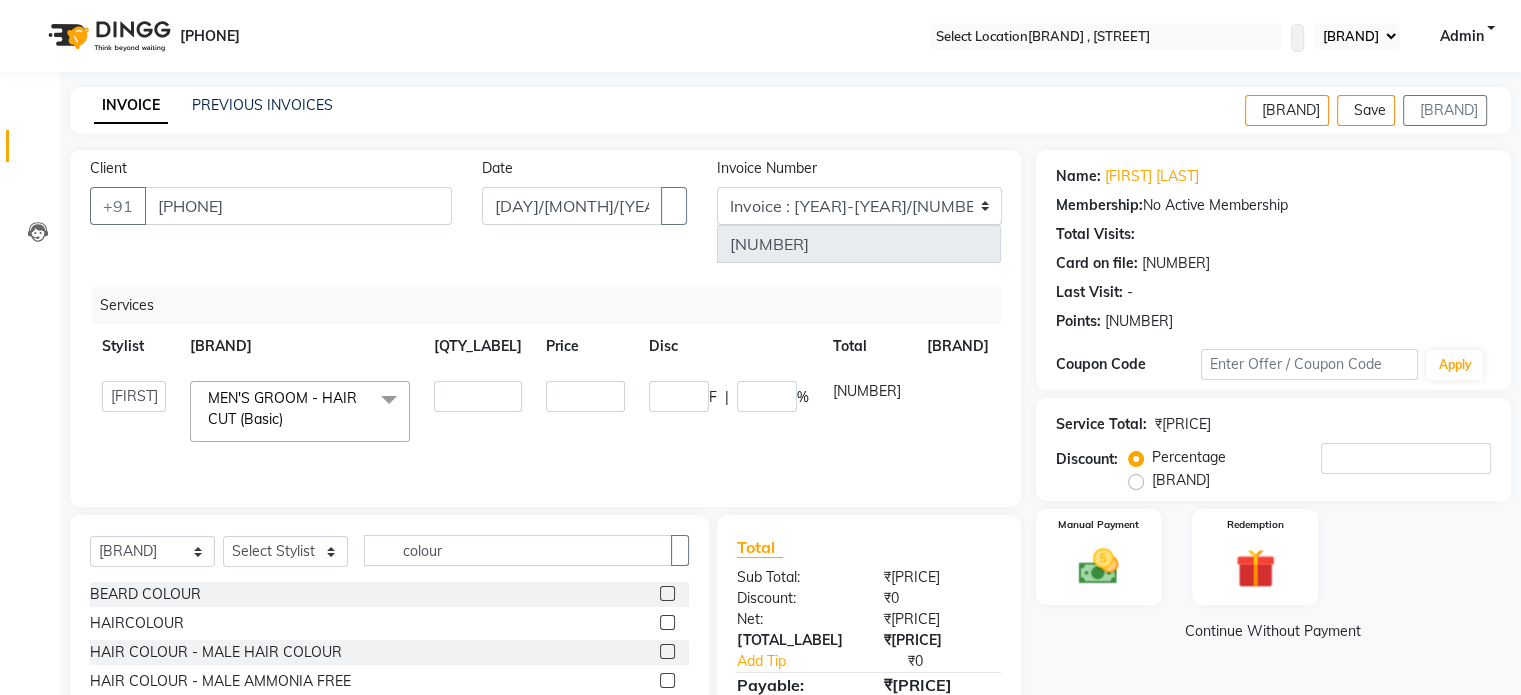 click at bounding box center [667, 622] 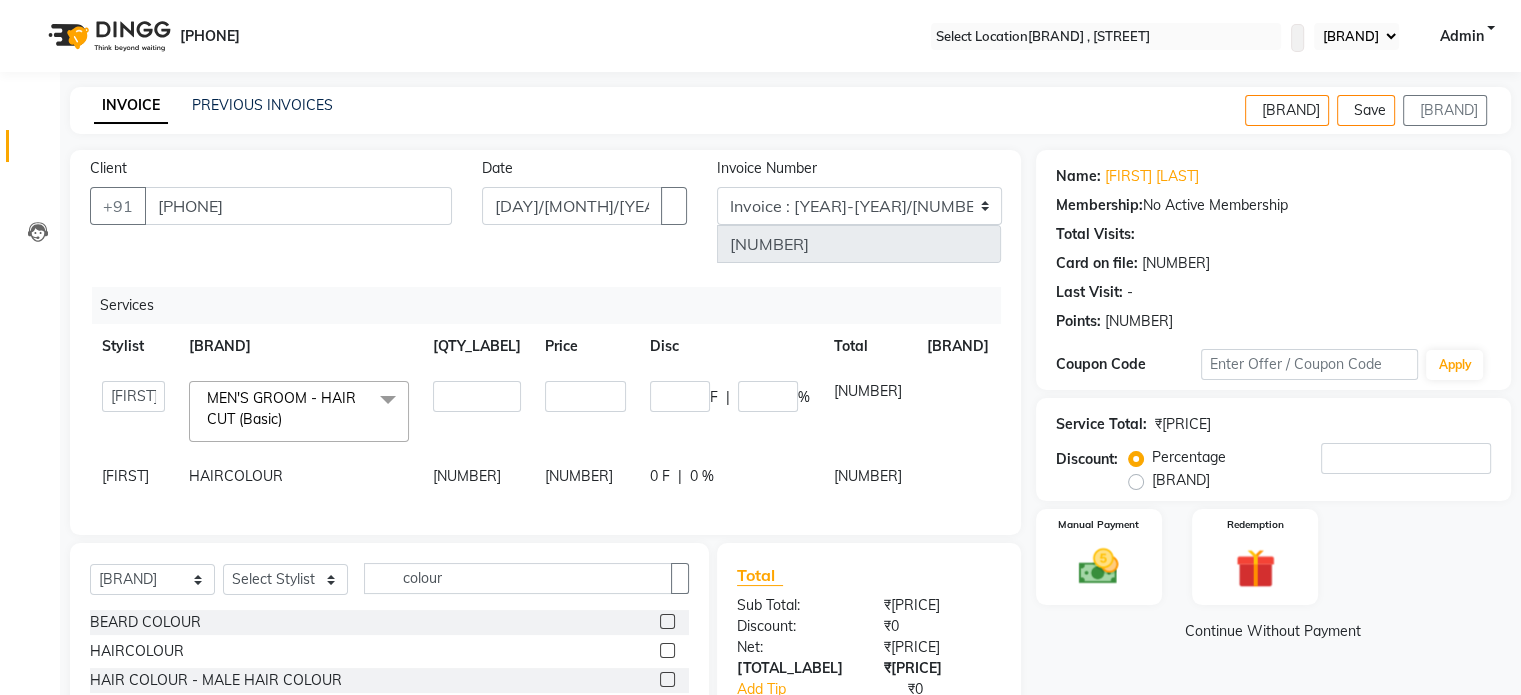 click on "[NUMBER]" at bounding box center [585, 411] 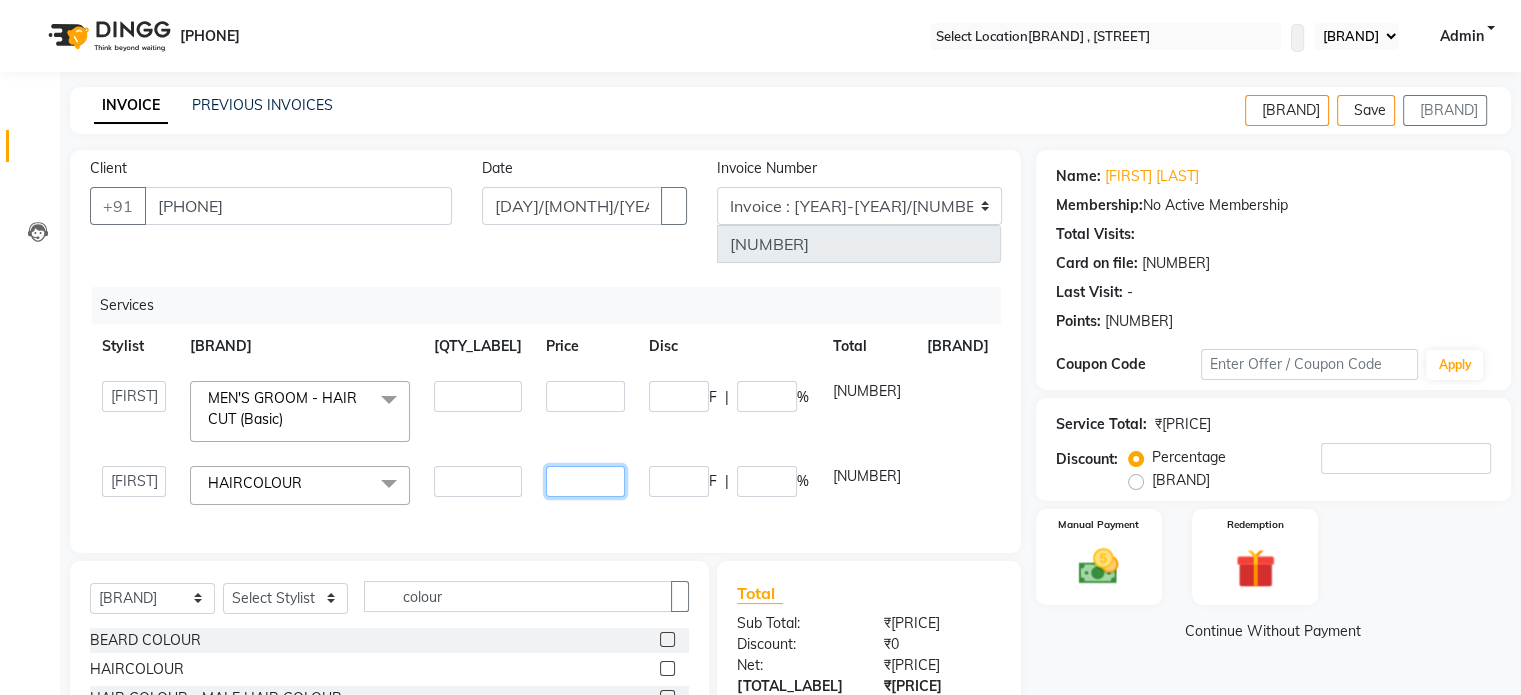 click on "[NUMBER]" at bounding box center [478, 396] 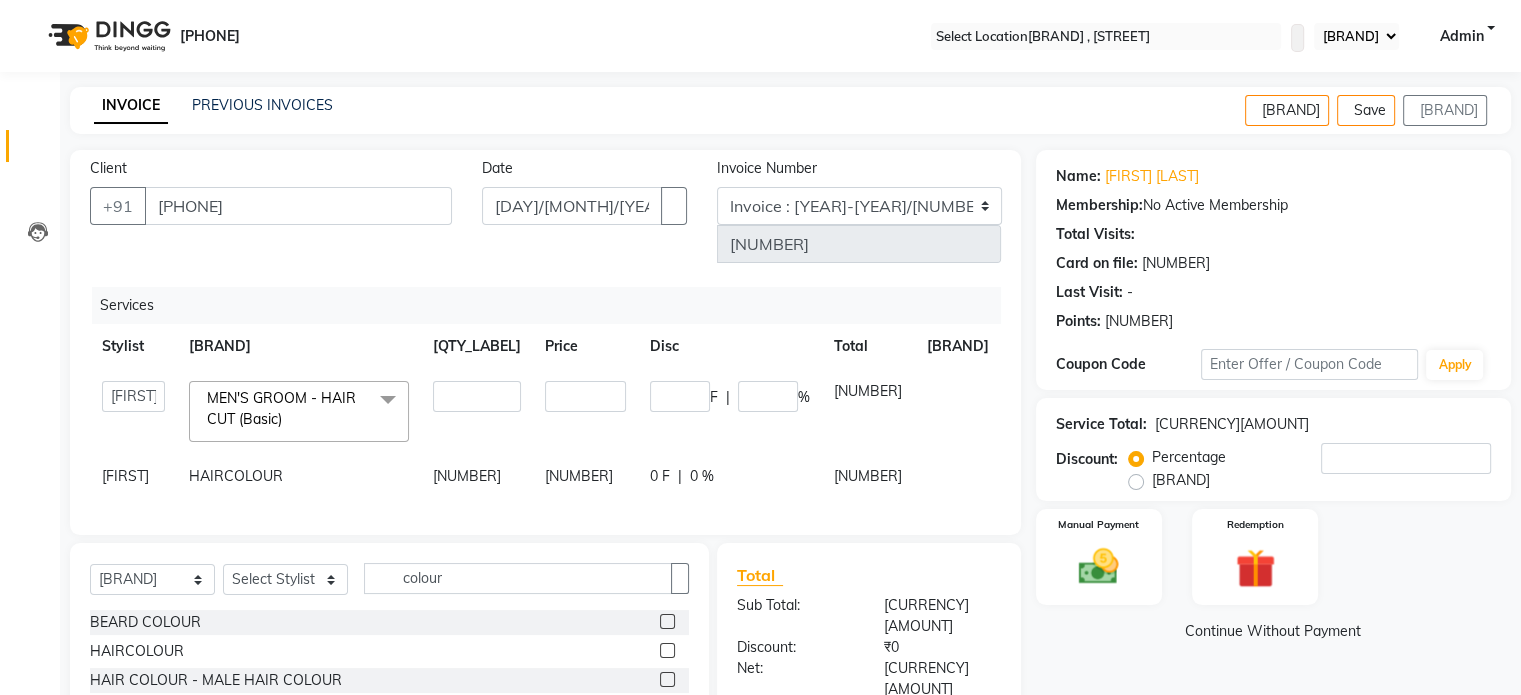 click on "[NUMBER]" at bounding box center (299, 411) 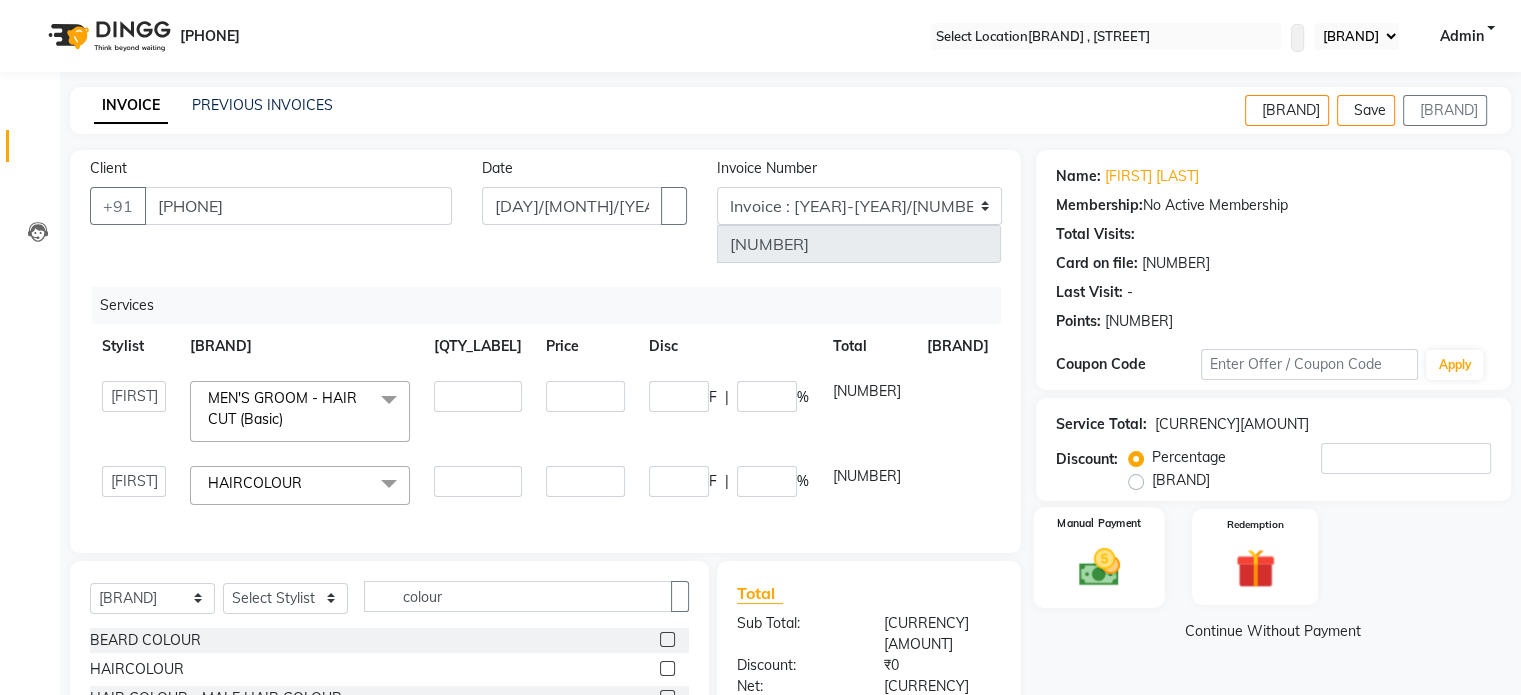 click at bounding box center (1098, 567) 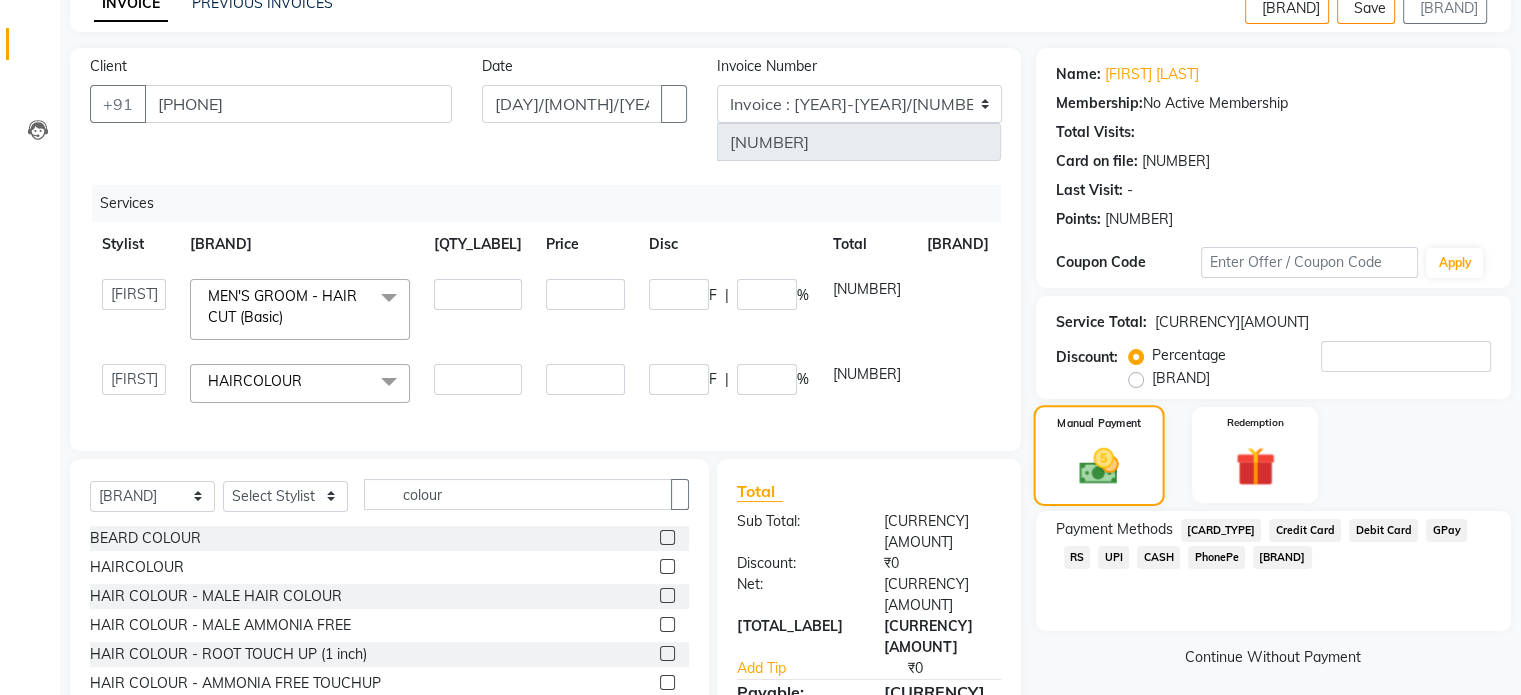 scroll, scrollTop: 120, scrollLeft: 0, axis: vertical 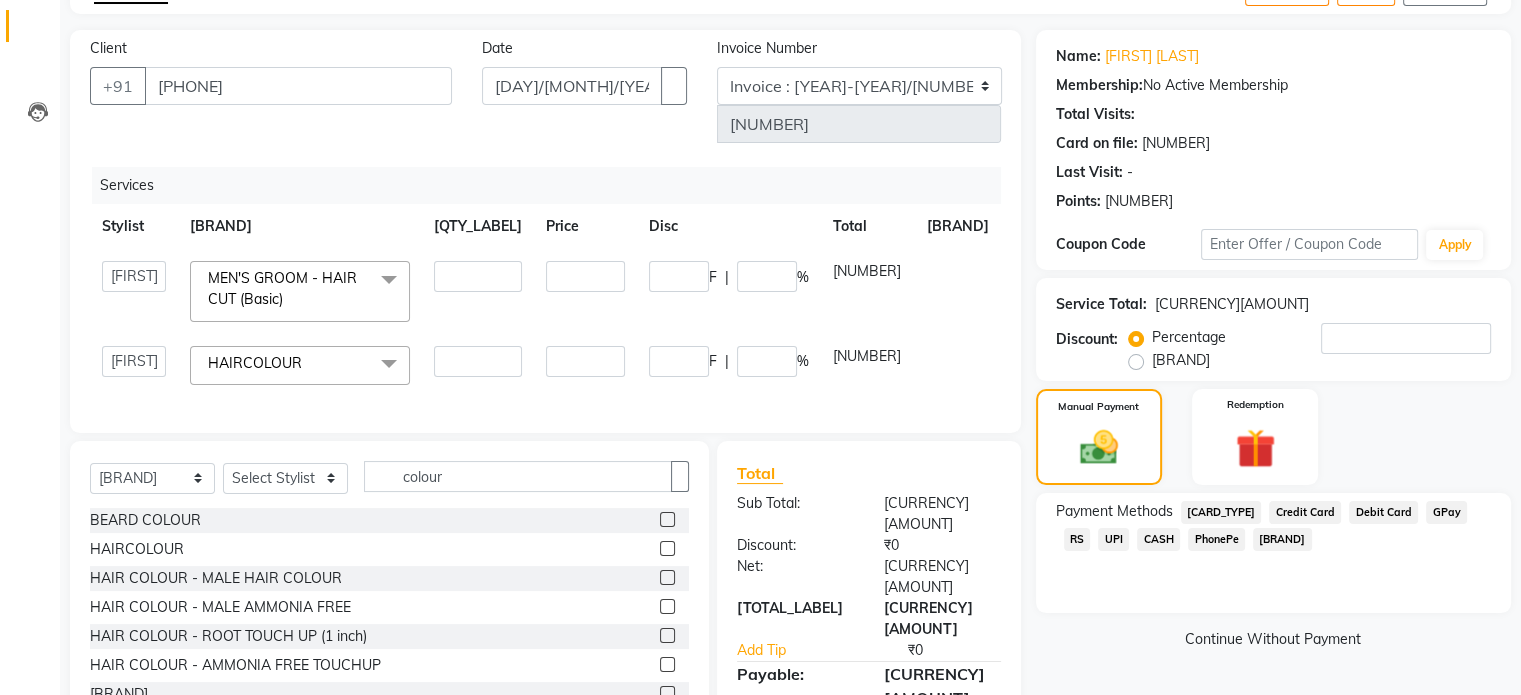 click on "UPI" at bounding box center [1221, 512] 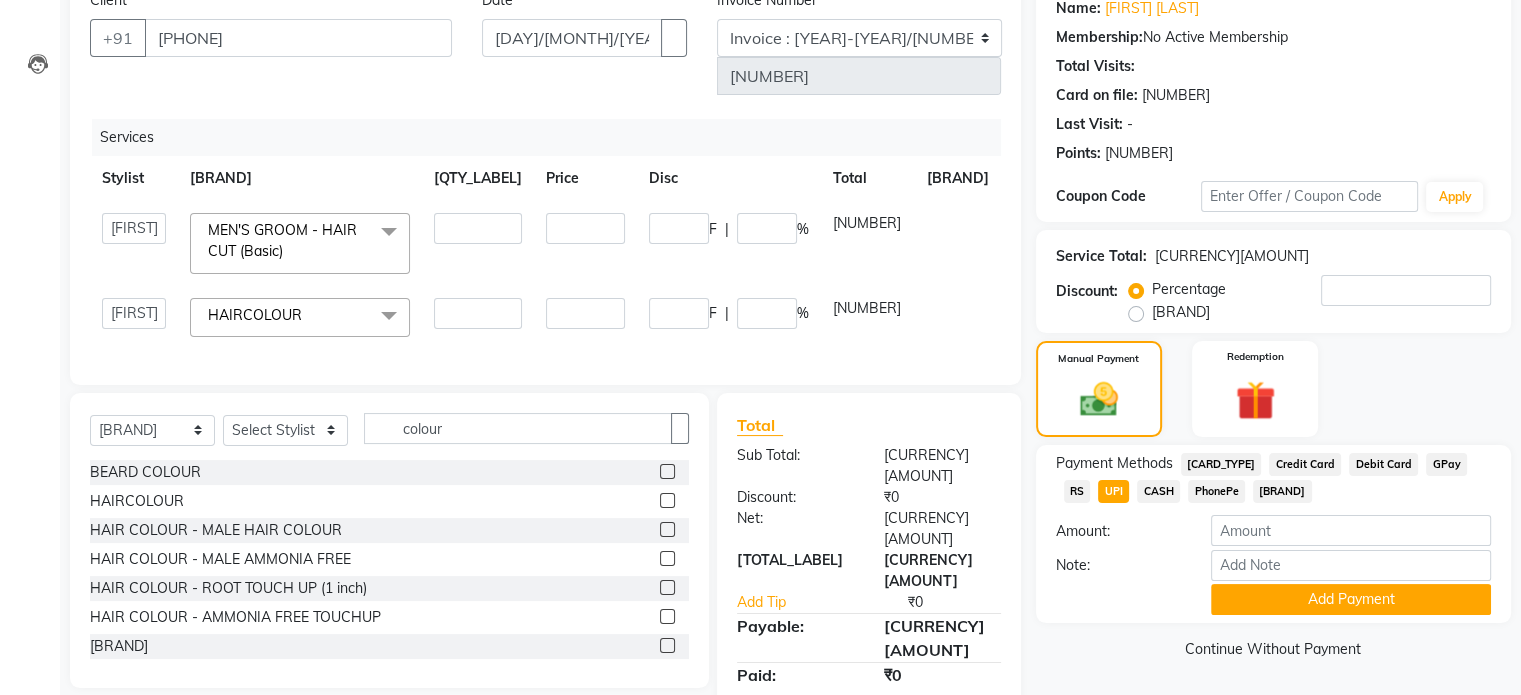 scroll, scrollTop: 180, scrollLeft: 0, axis: vertical 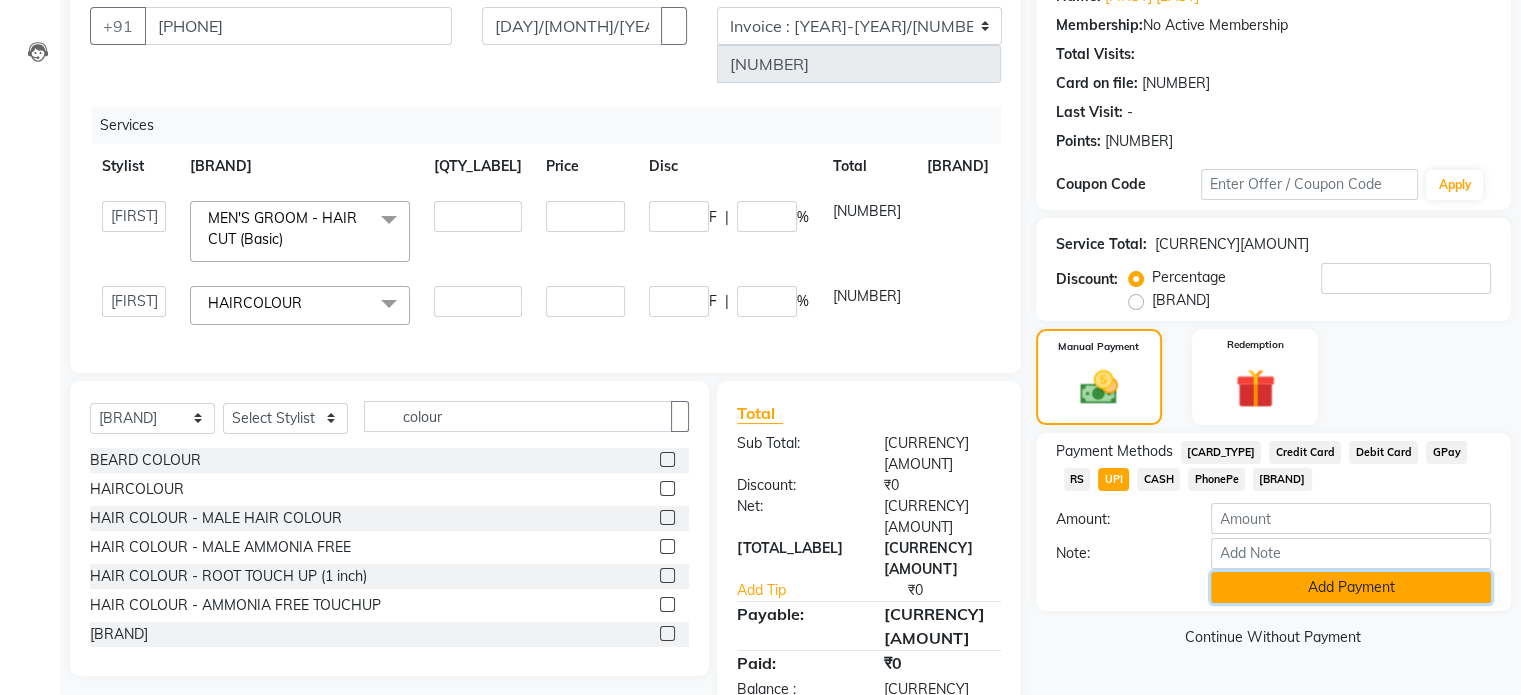 click on "Add Payment" at bounding box center (1351, 587) 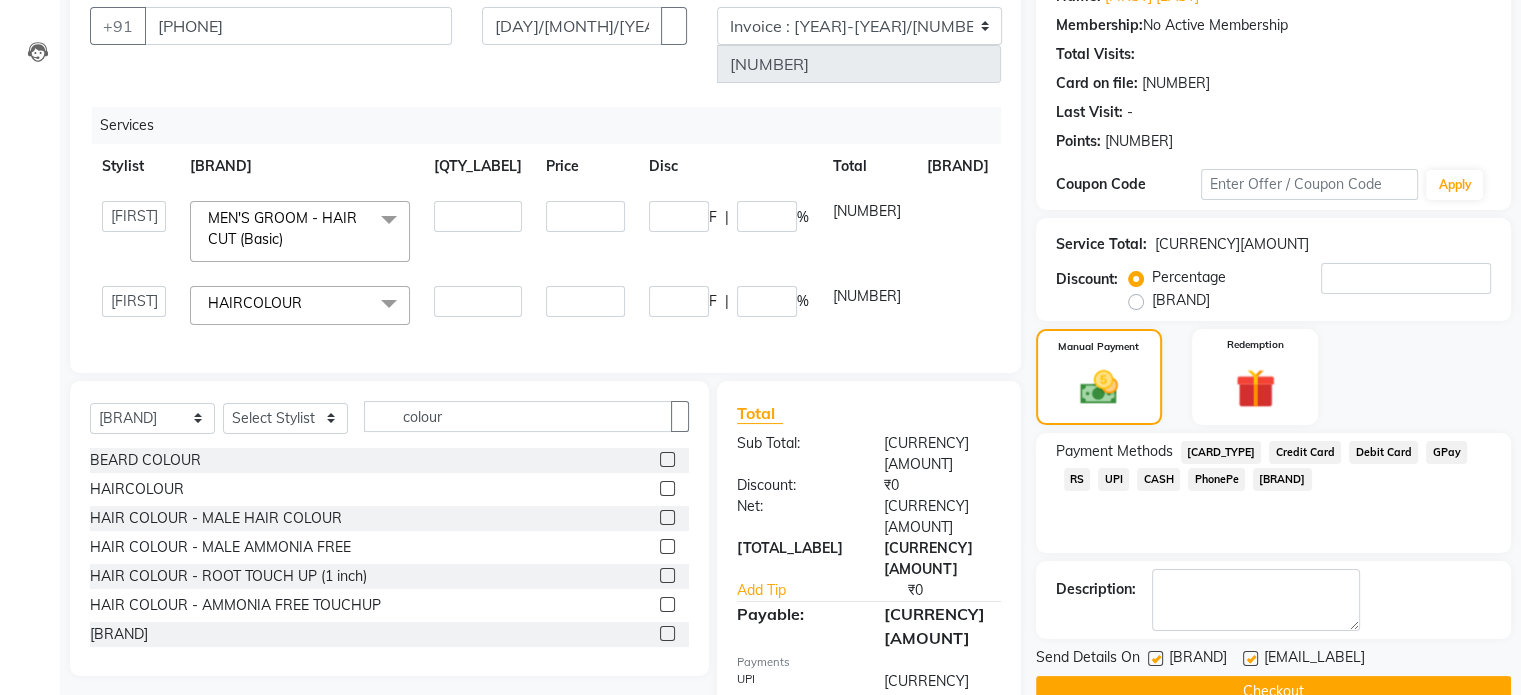 scroll, scrollTop: 205, scrollLeft: 0, axis: vertical 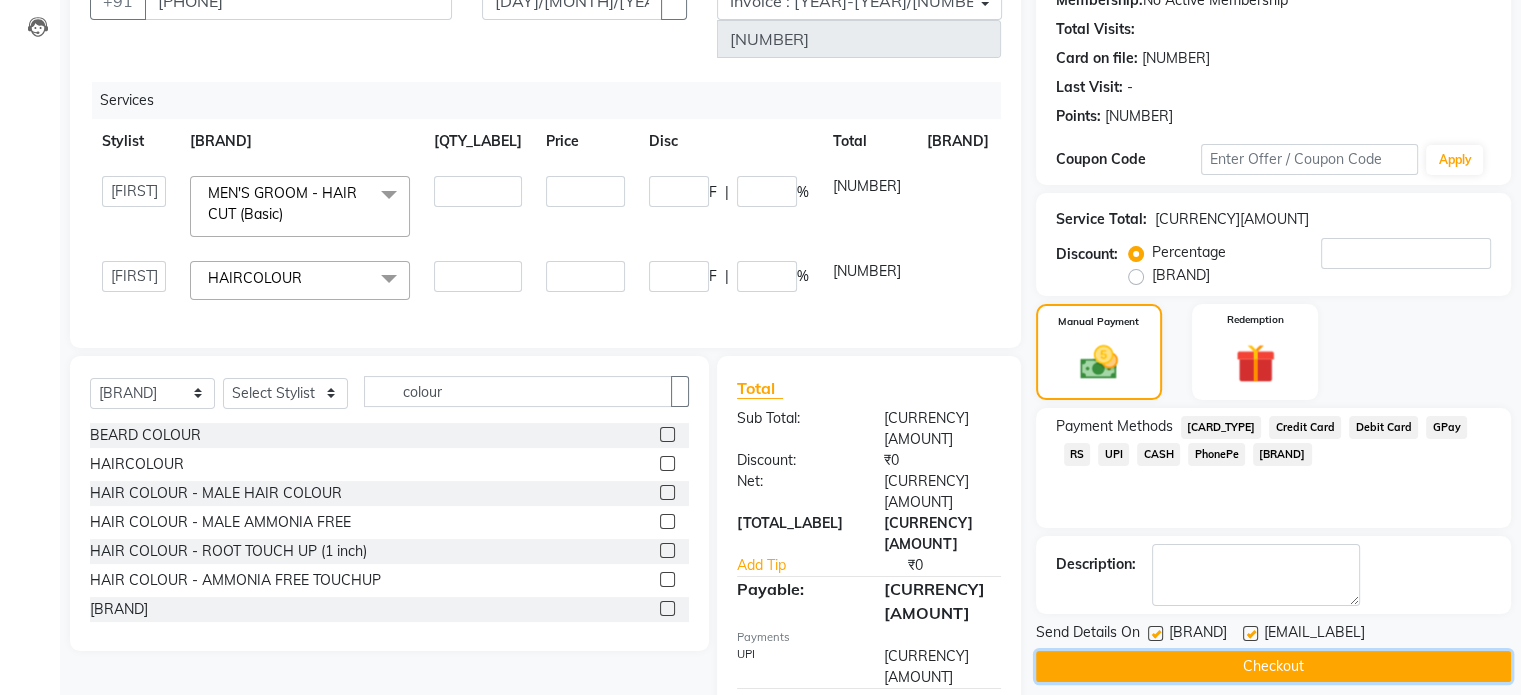 click on "Checkout" at bounding box center (1273, 666) 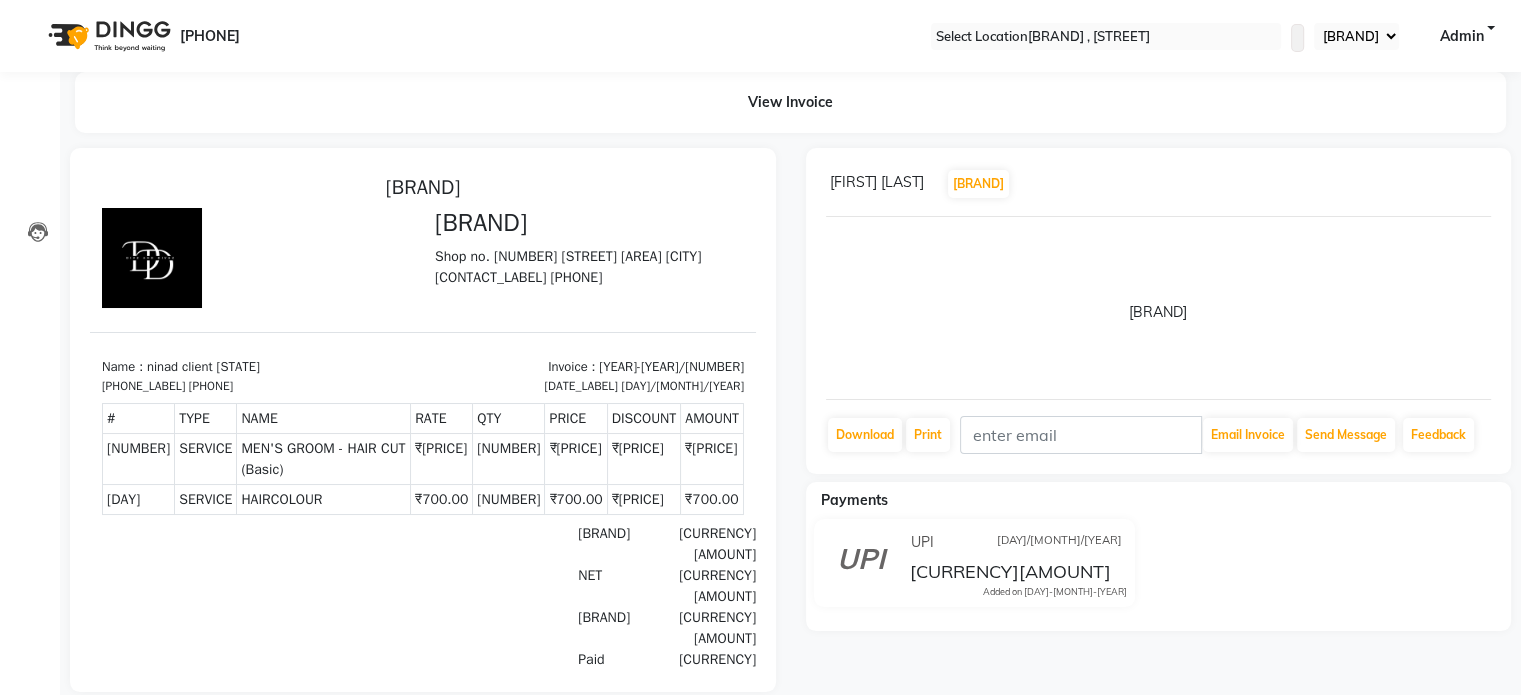 scroll, scrollTop: 0, scrollLeft: 0, axis: both 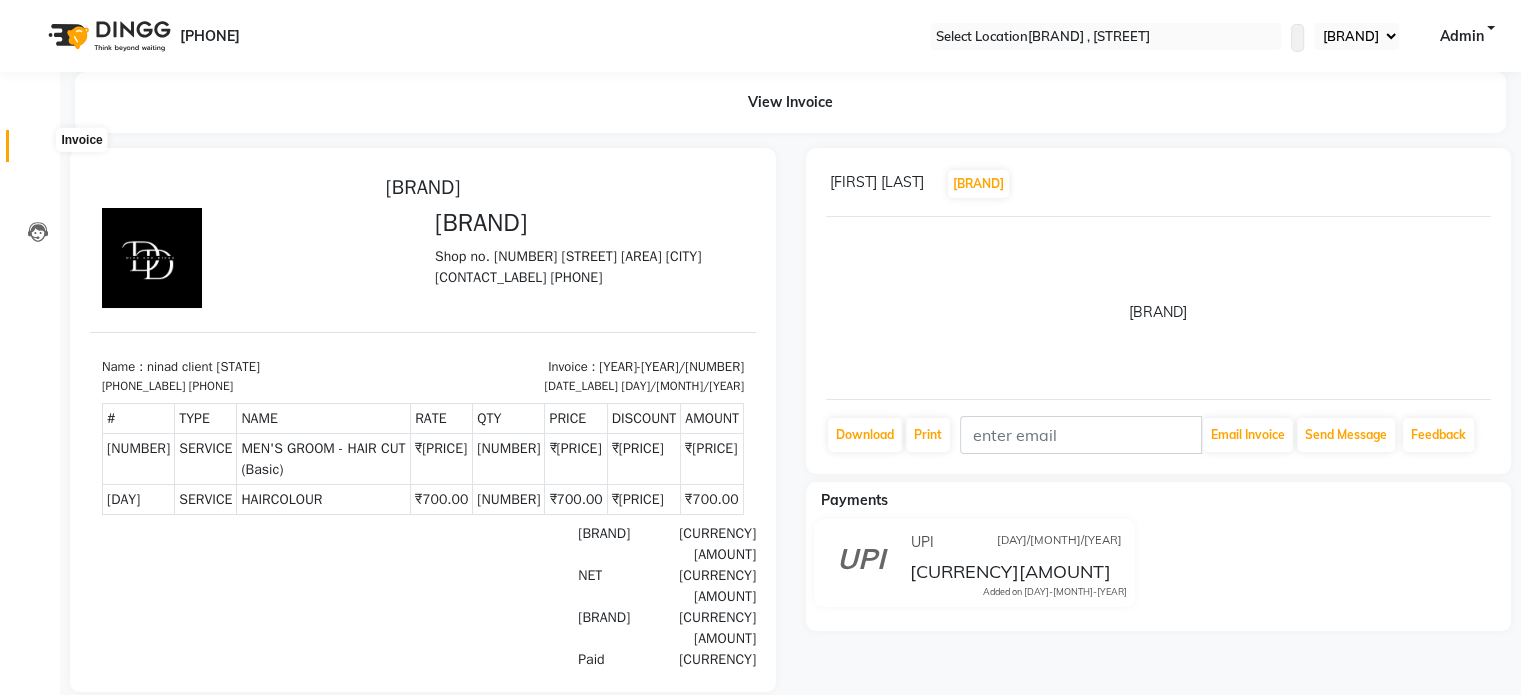 click at bounding box center [38, 151] 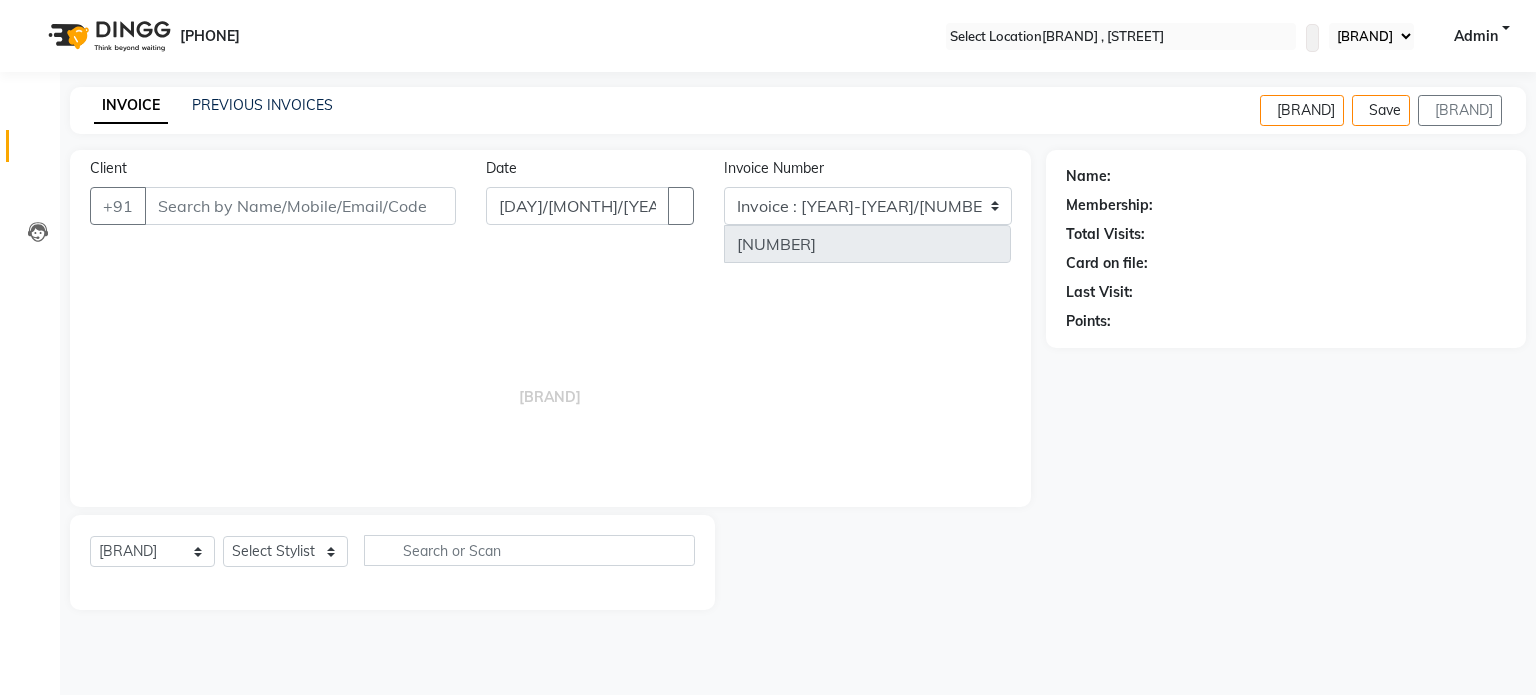 click on "Client" at bounding box center [300, 206] 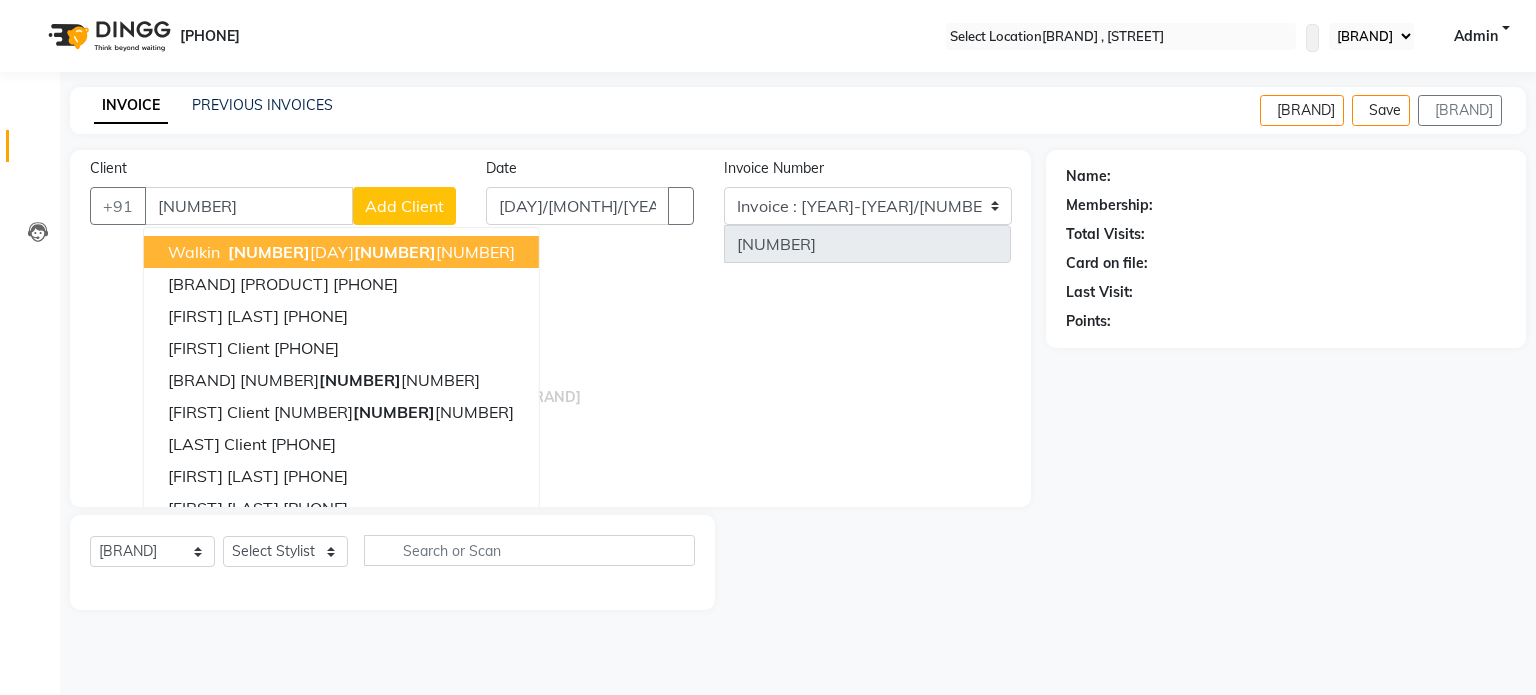 click on "[PHONE]" at bounding box center [369, 252] 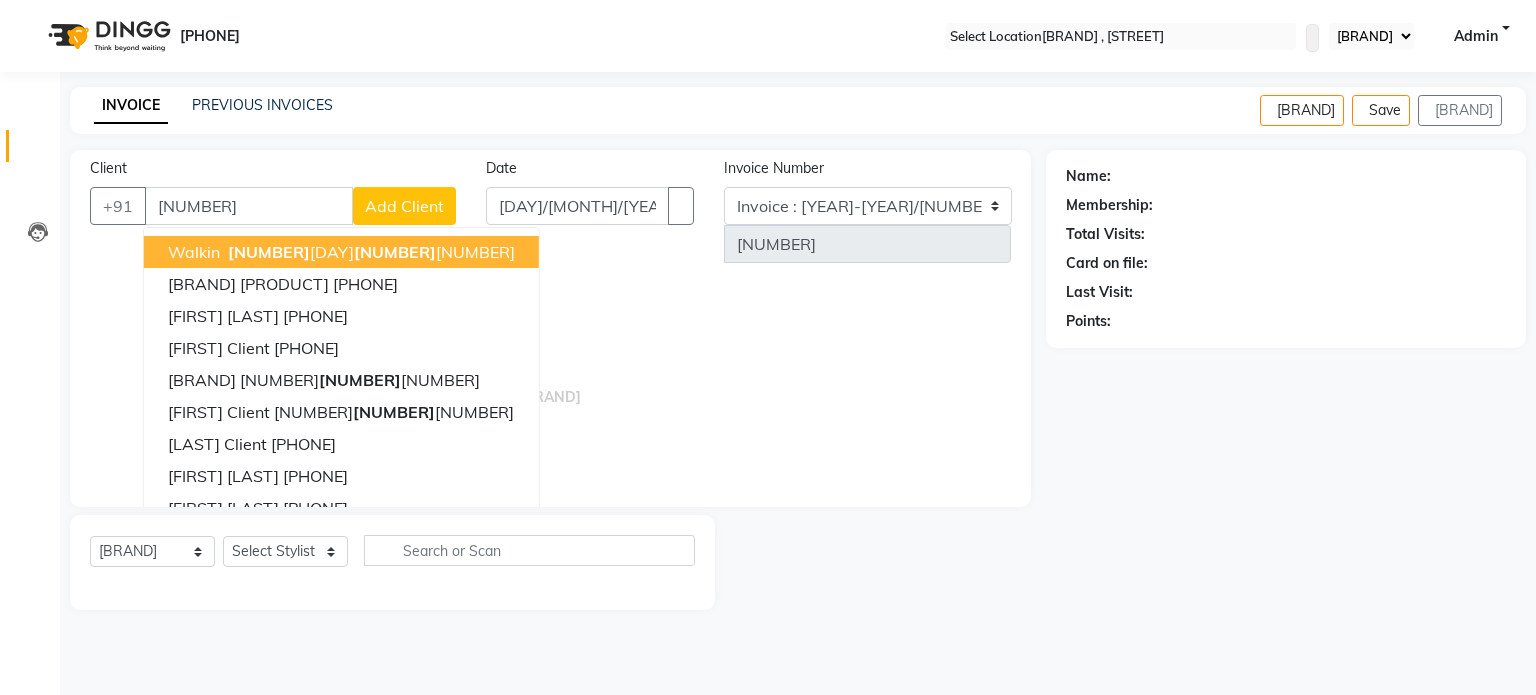 type on "[PHONE]" 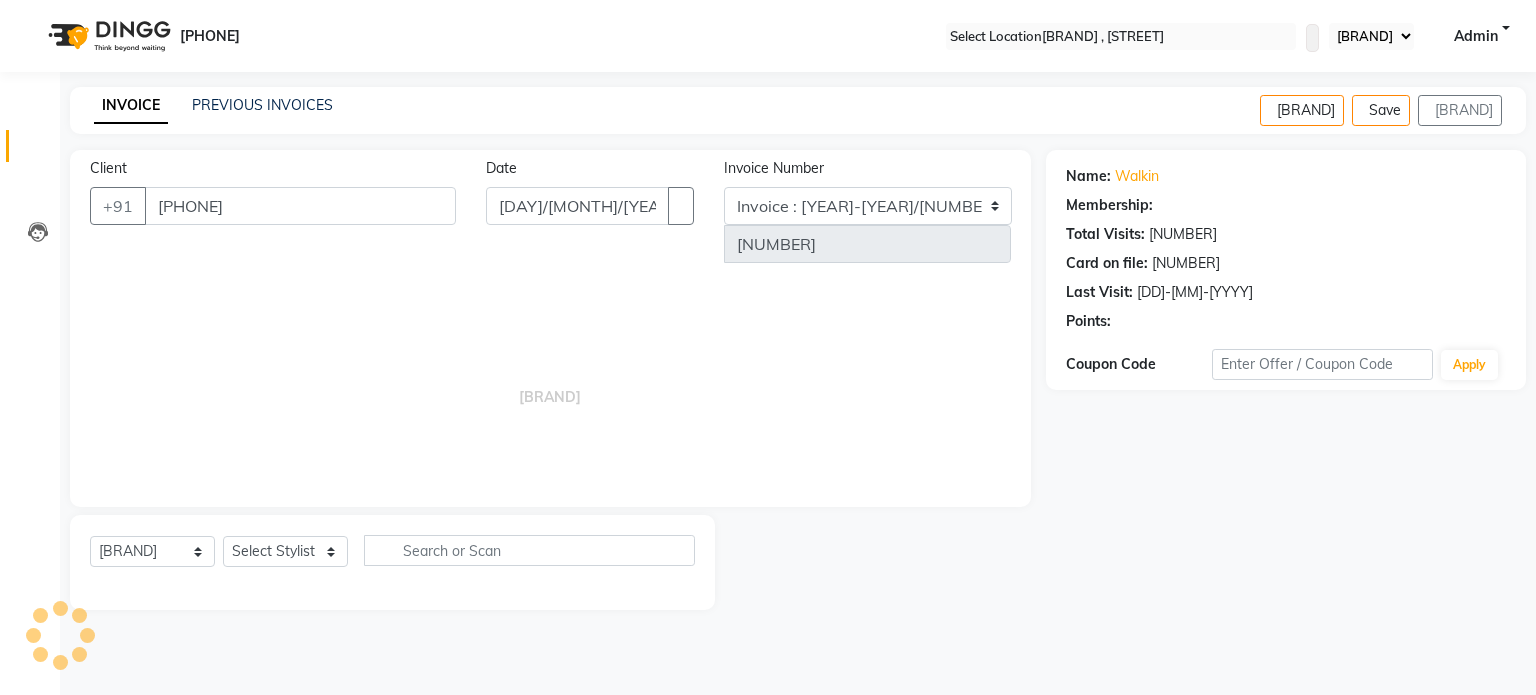 click on "[BRAND]" at bounding box center [550, 387] 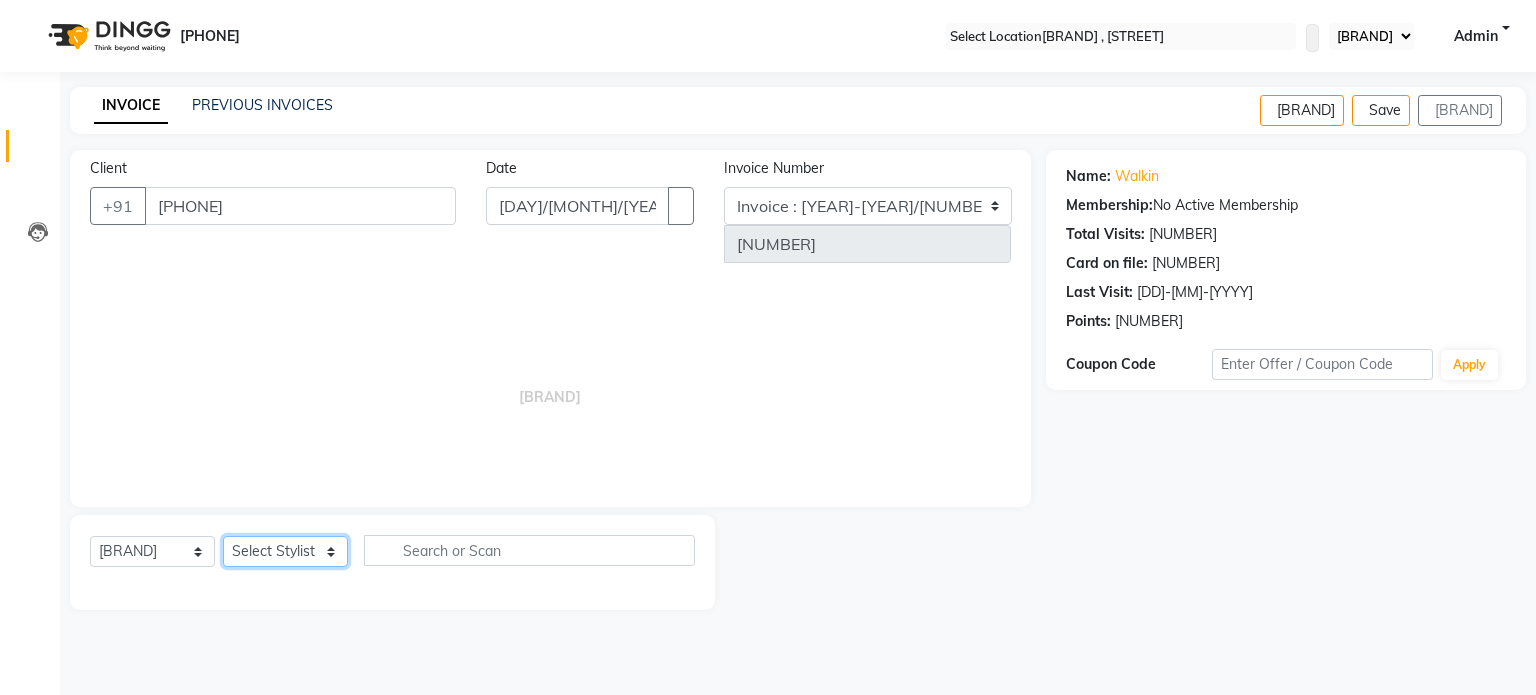 click on "Select Stylist [FIRST] [FIRST] [FIRST] [FIRST] [FIRST] [LAST]" at bounding box center [285, 551] 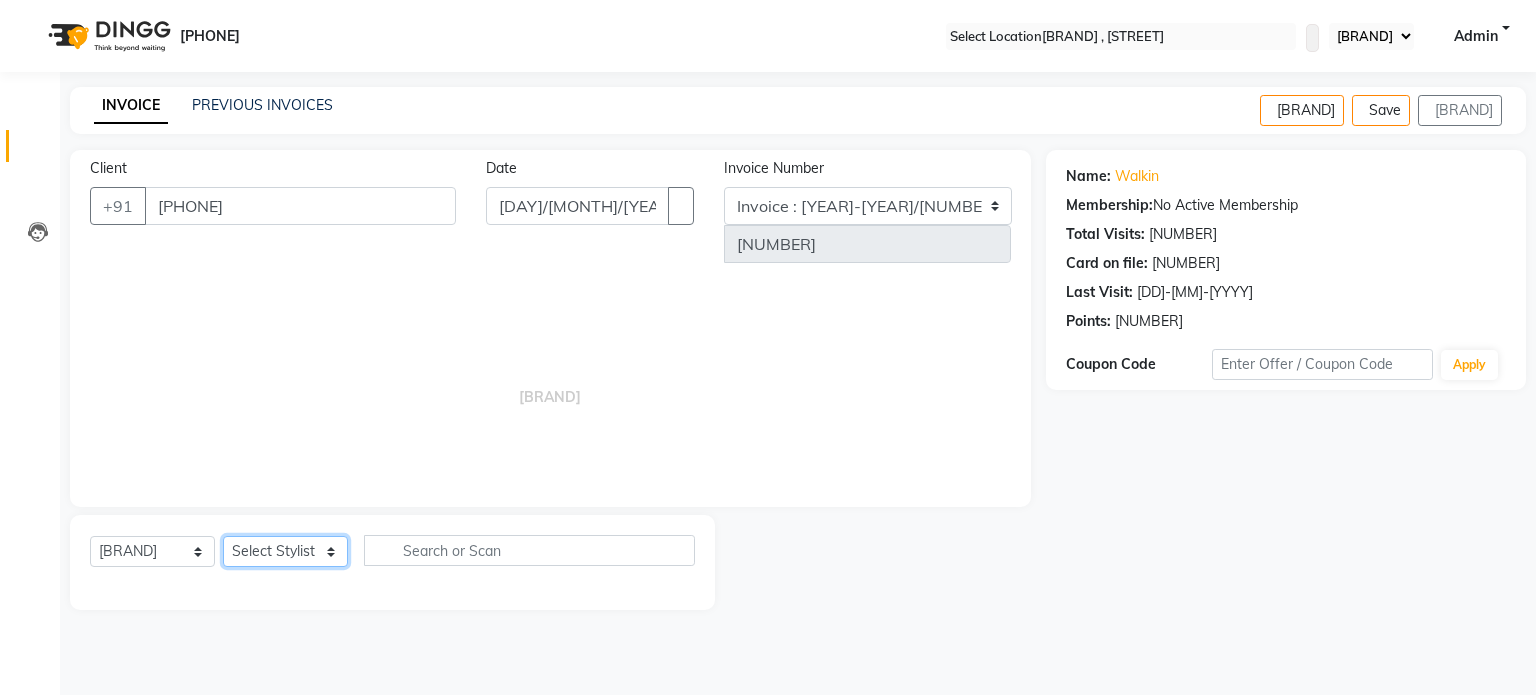 select on "[NUMBER]" 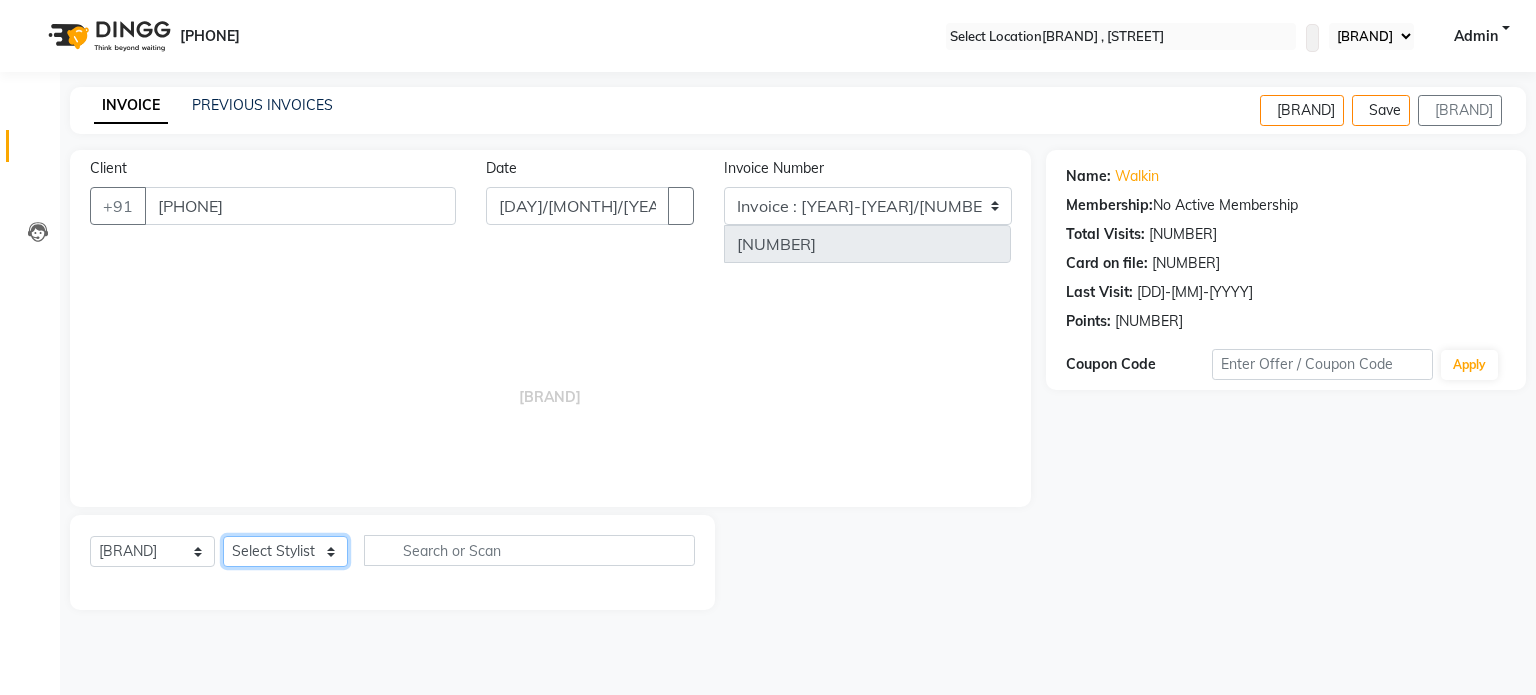 click on "Select Stylist [FIRST] [FIRST] [FIRST] [FIRST] [FIRST] [LAST]" at bounding box center (285, 551) 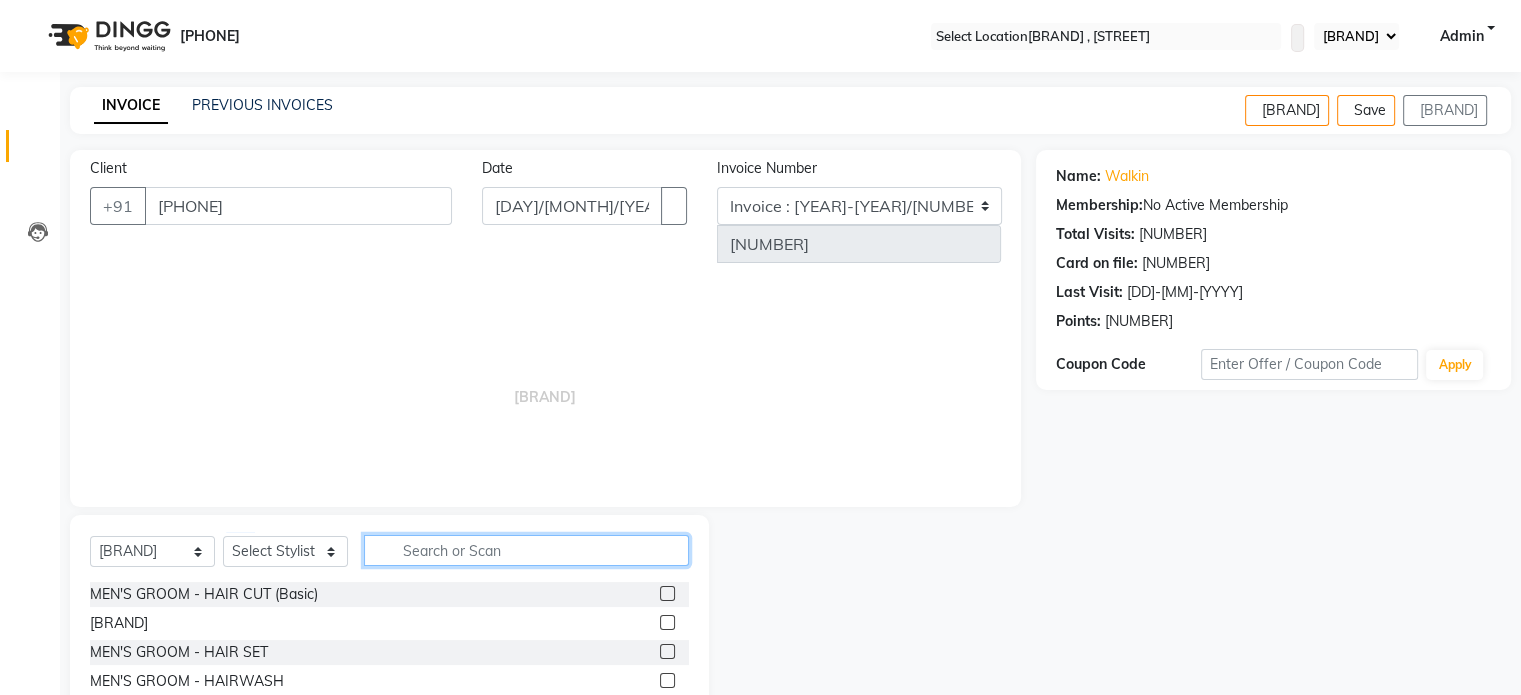 click at bounding box center [526, 550] 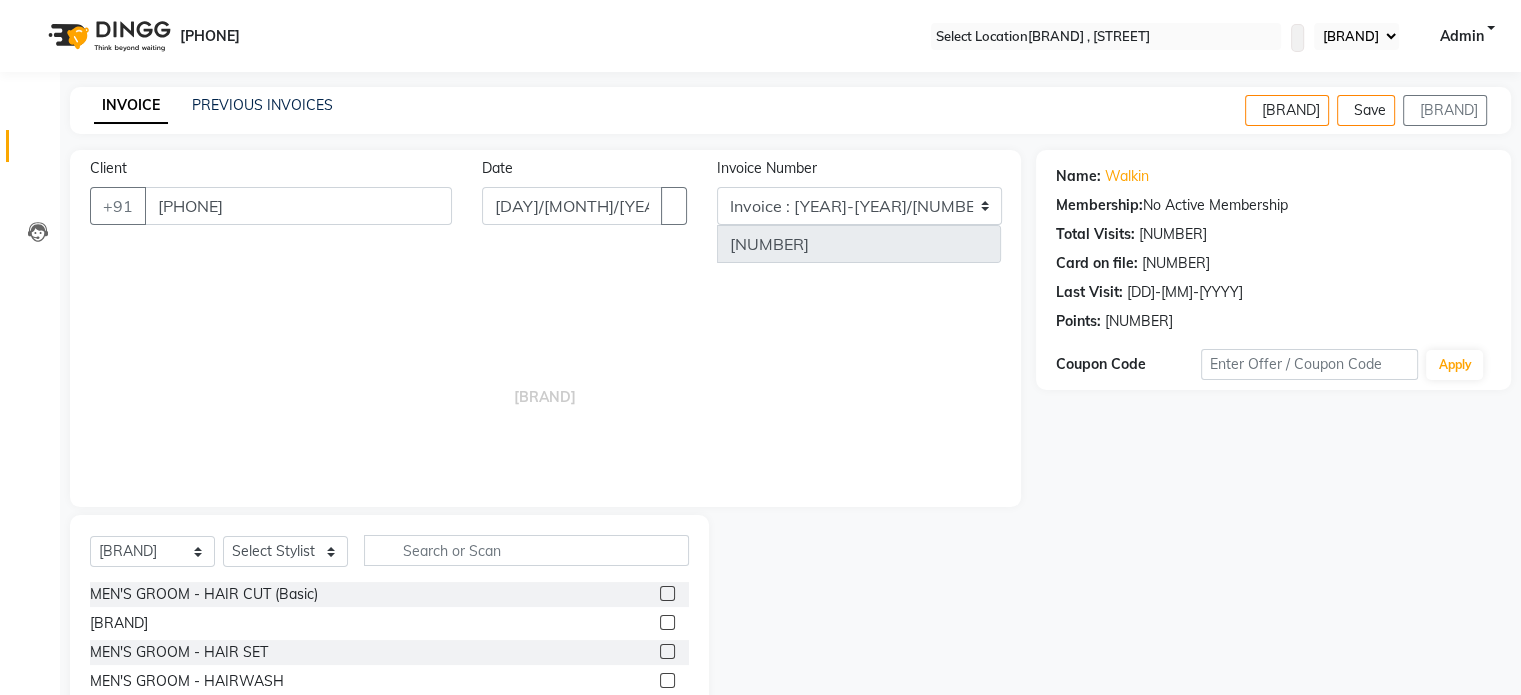 click at bounding box center [667, 593] 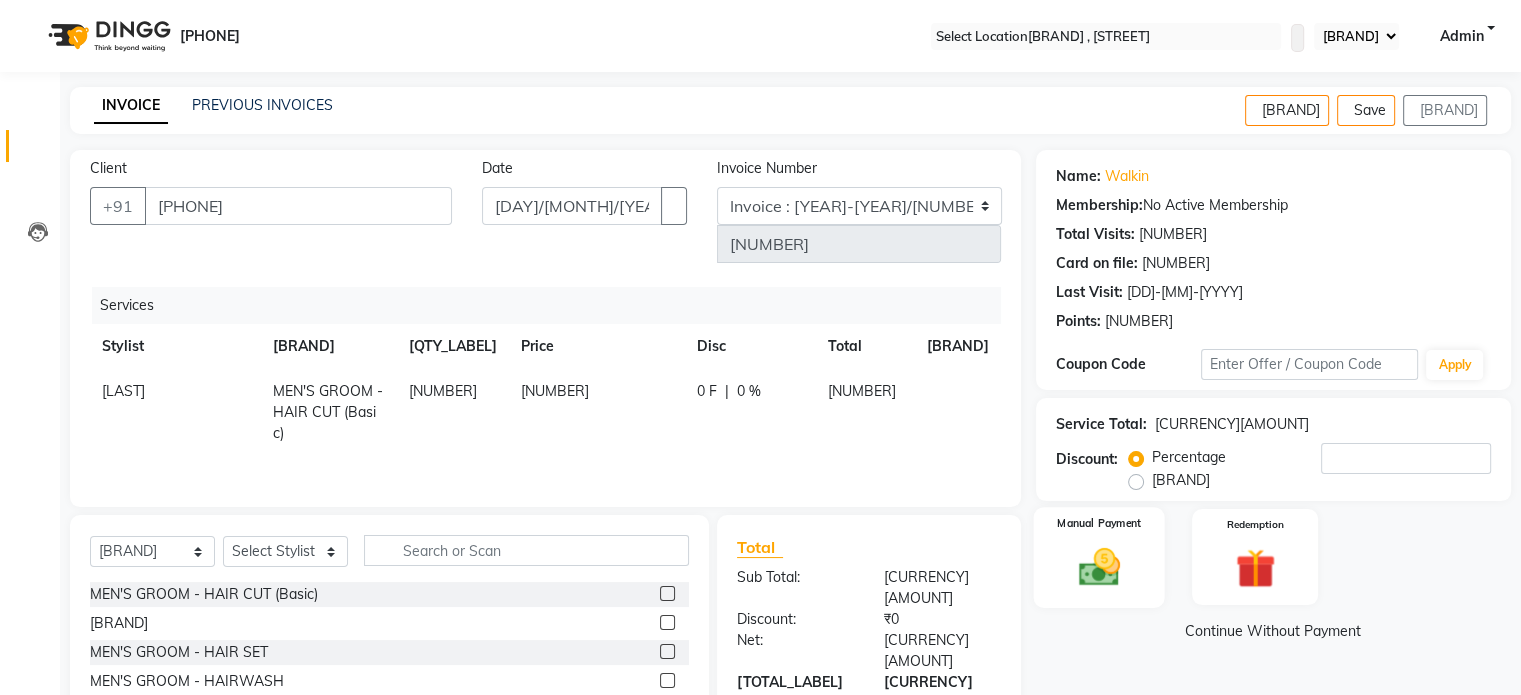 click at bounding box center (1098, 567) 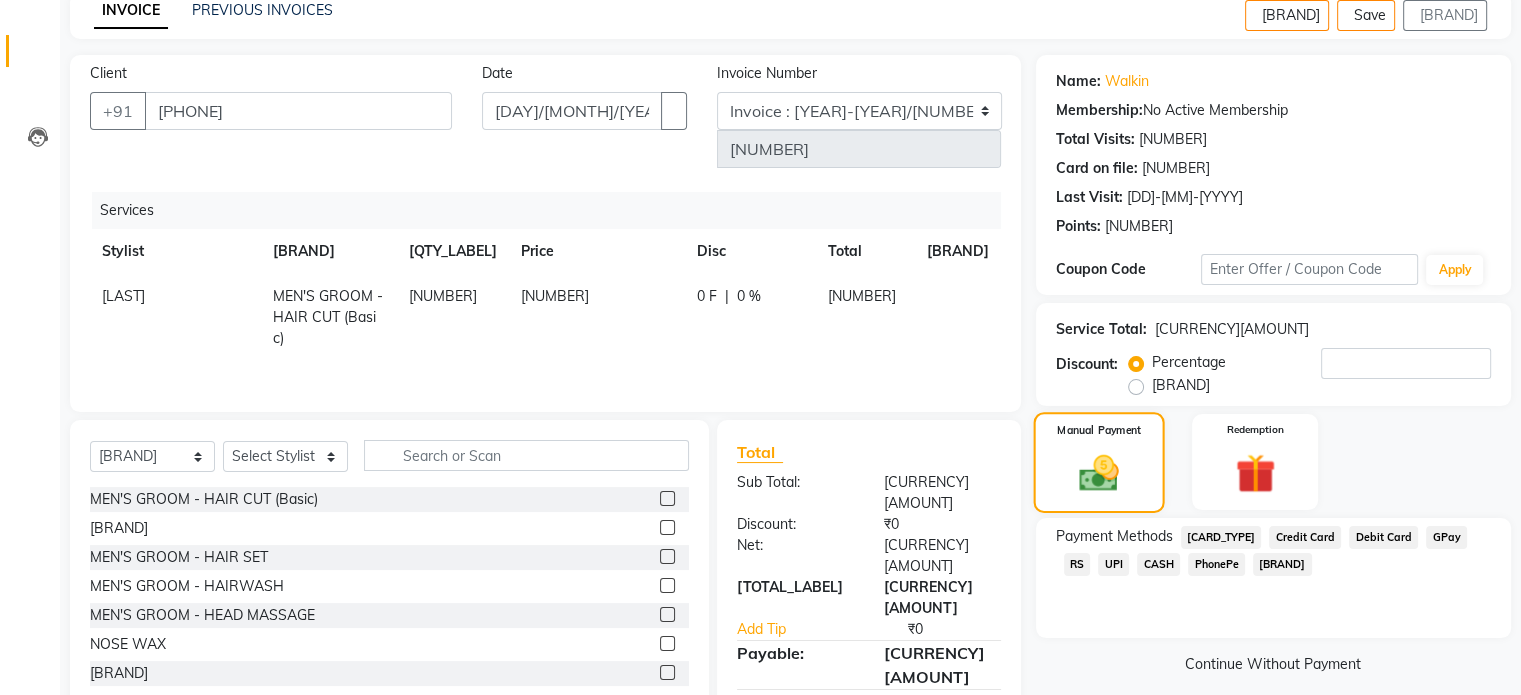 scroll, scrollTop: 106, scrollLeft: 0, axis: vertical 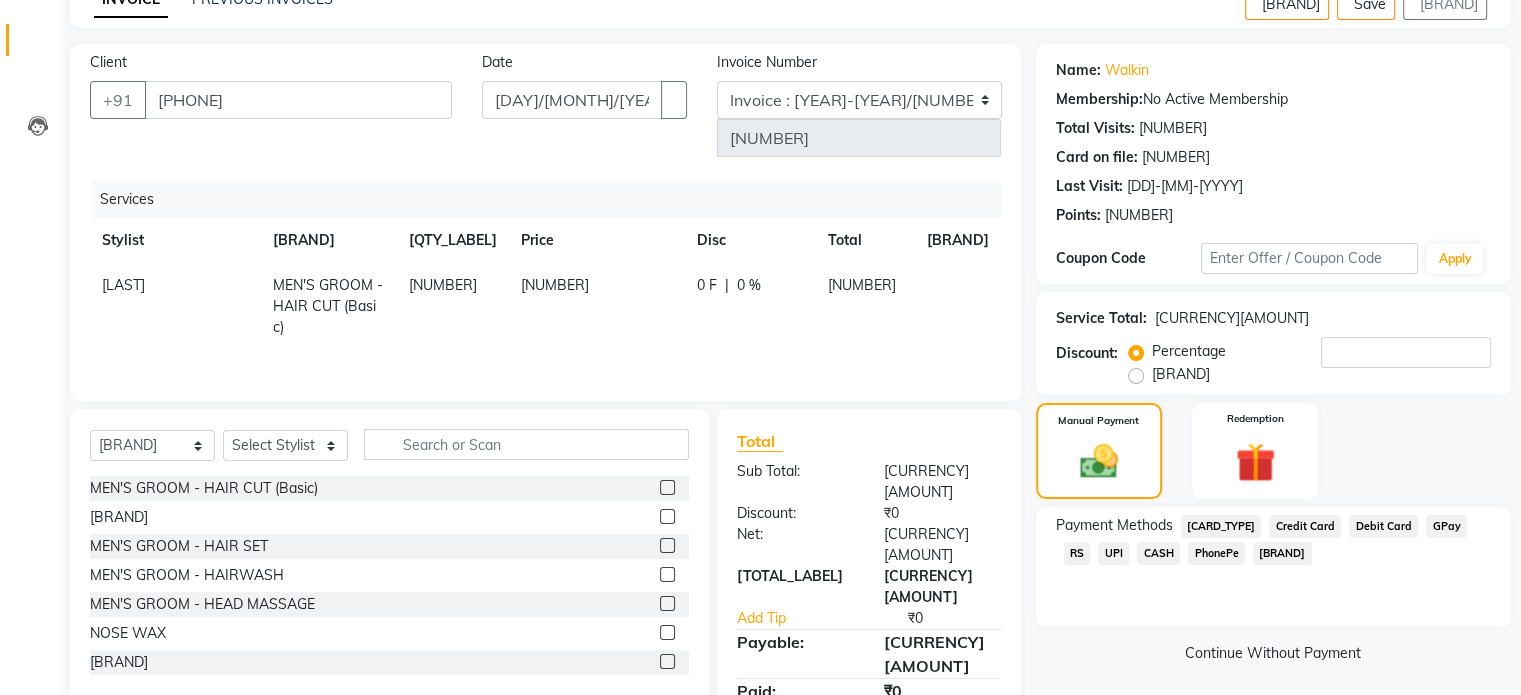click on "CASH" at bounding box center [1221, 526] 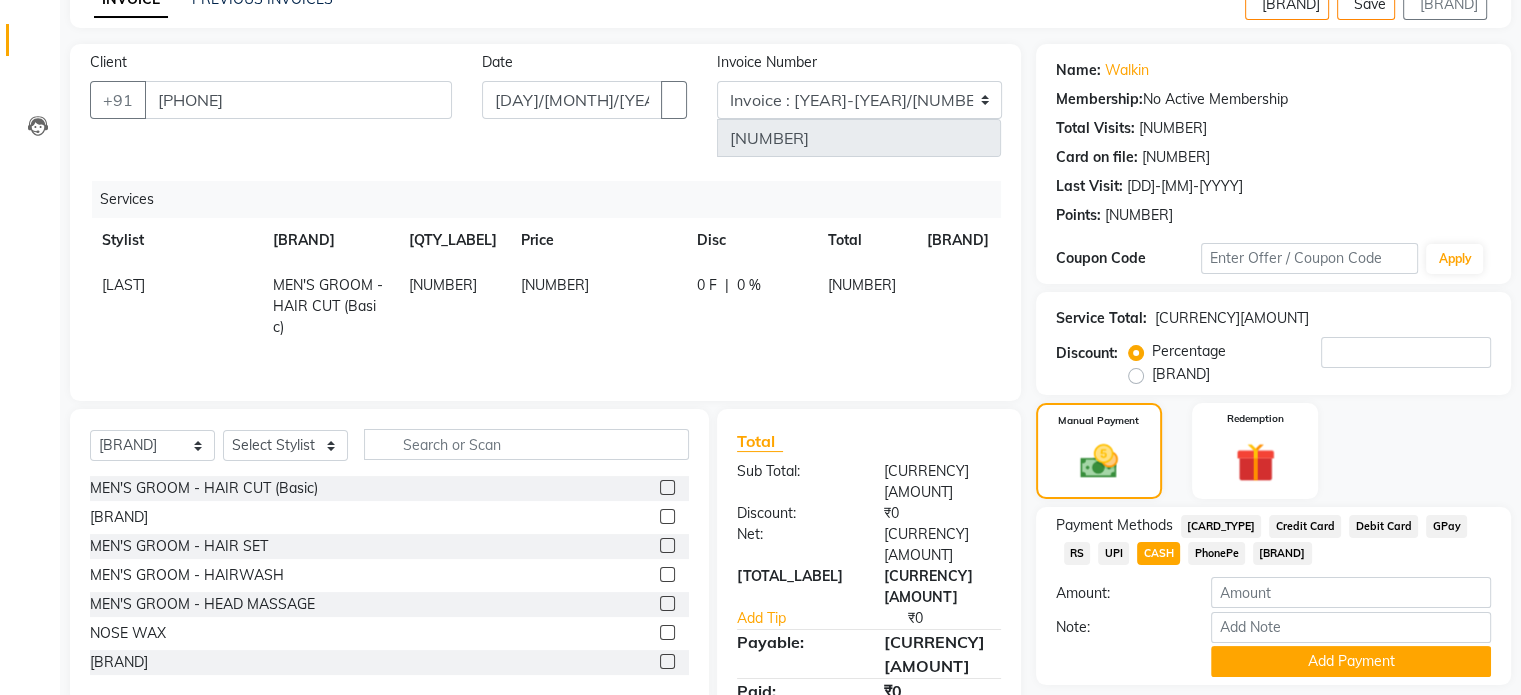 scroll, scrollTop: 146, scrollLeft: 0, axis: vertical 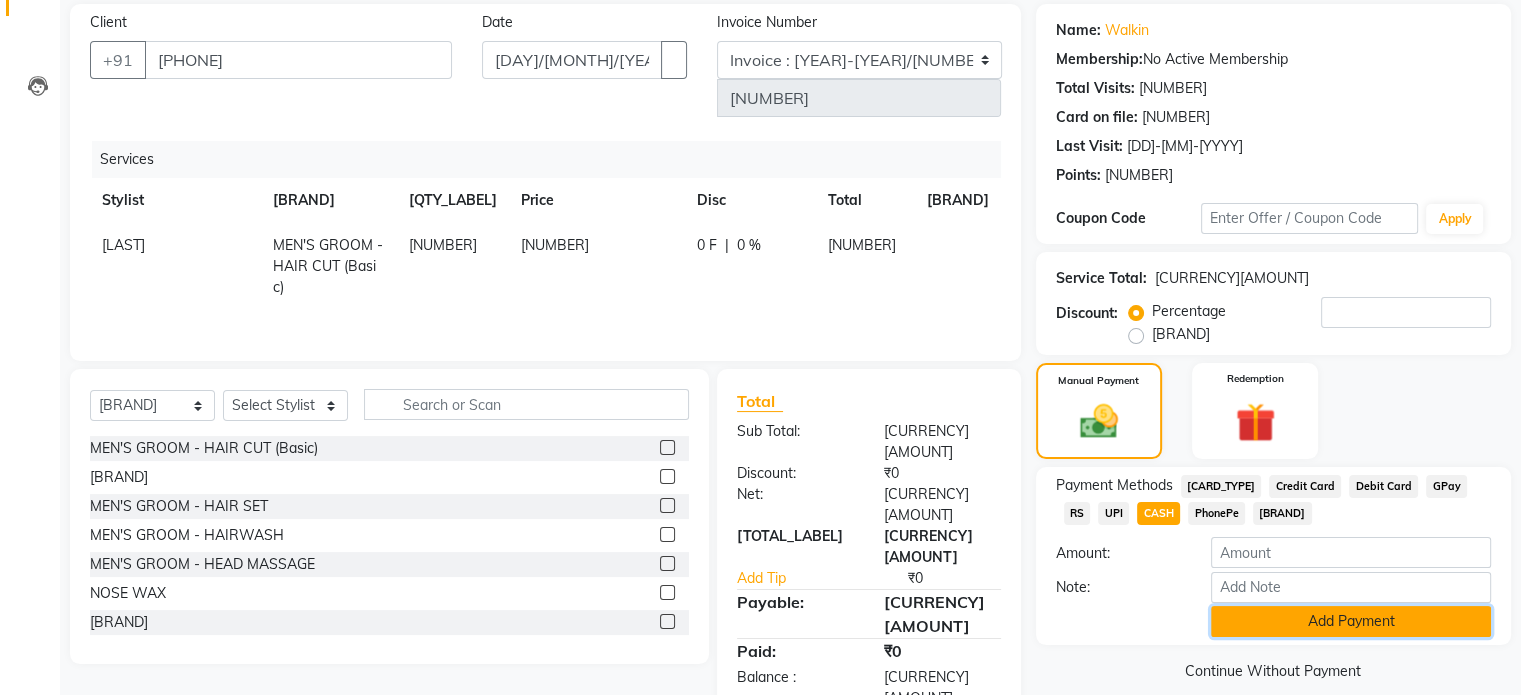 type 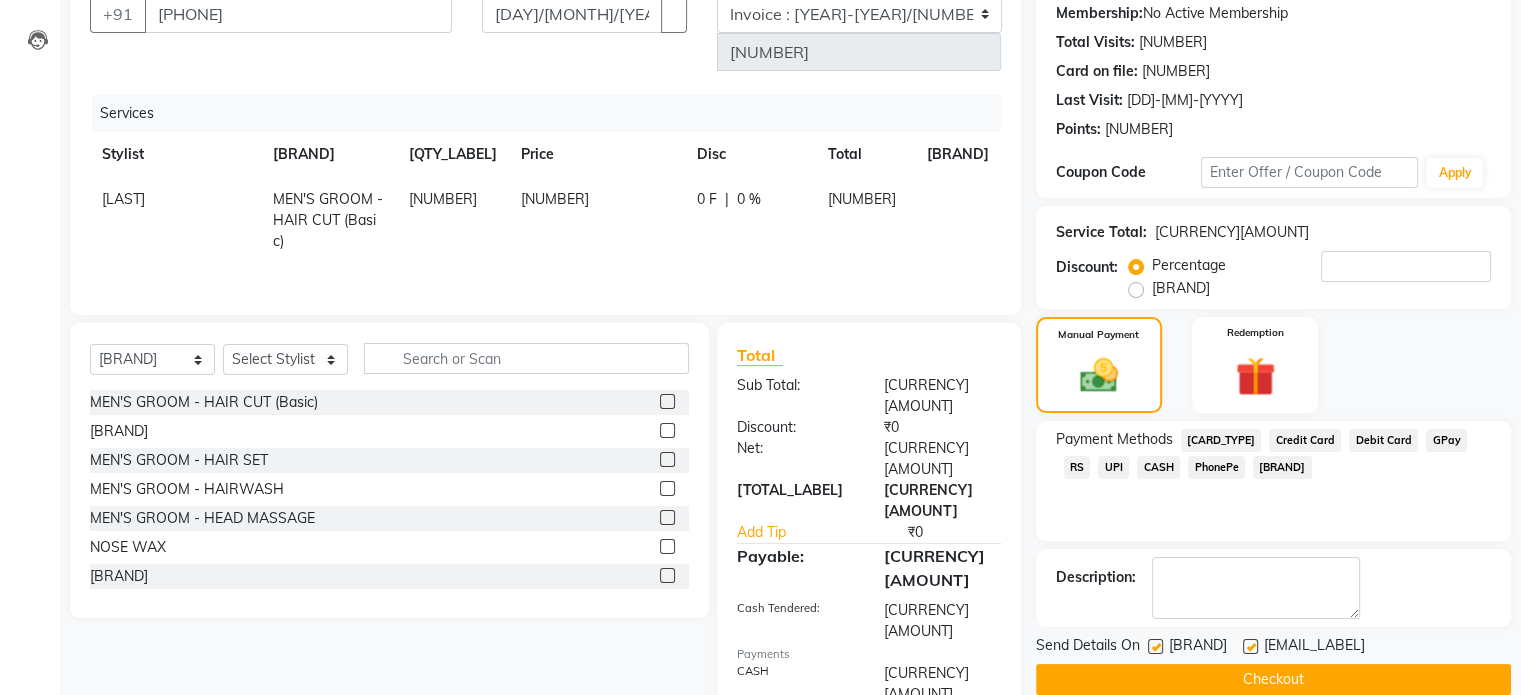 scroll, scrollTop: 205, scrollLeft: 0, axis: vertical 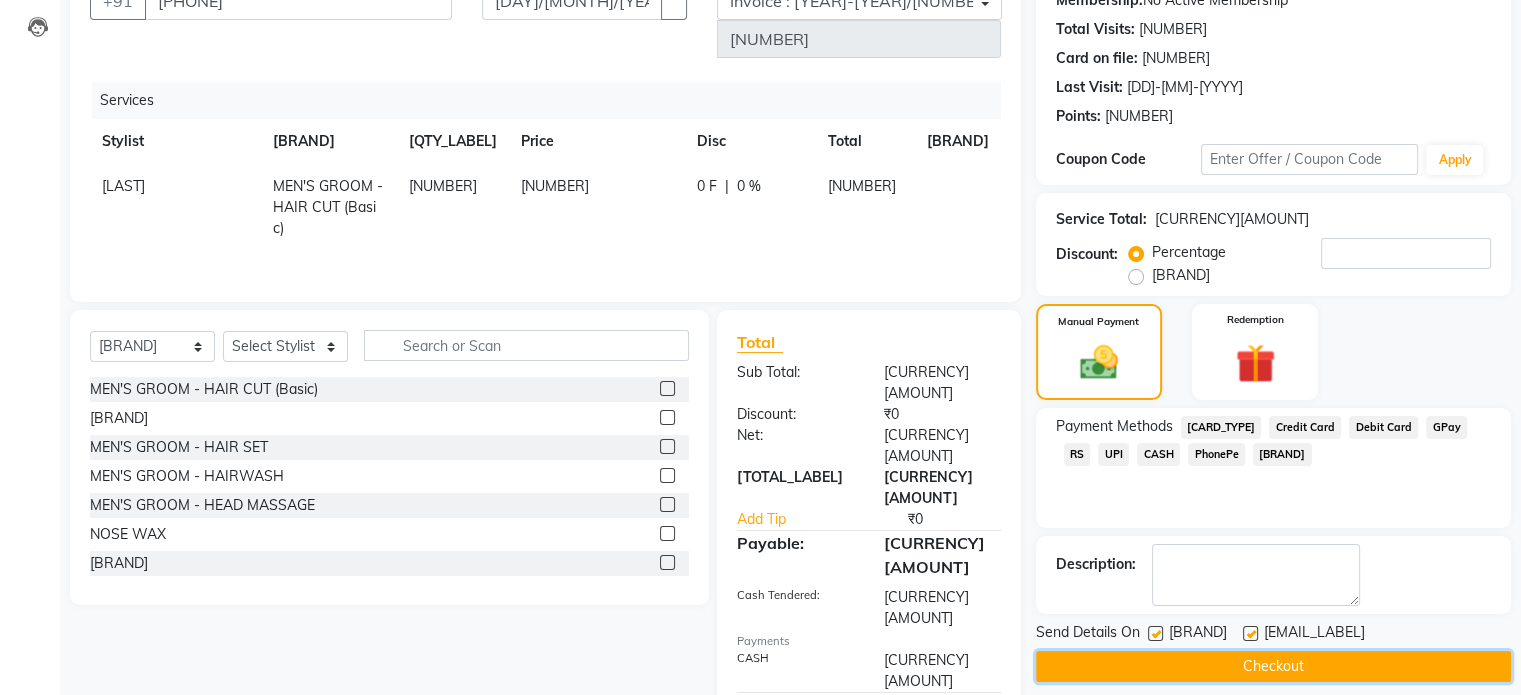 click on "Checkout" at bounding box center (1273, 666) 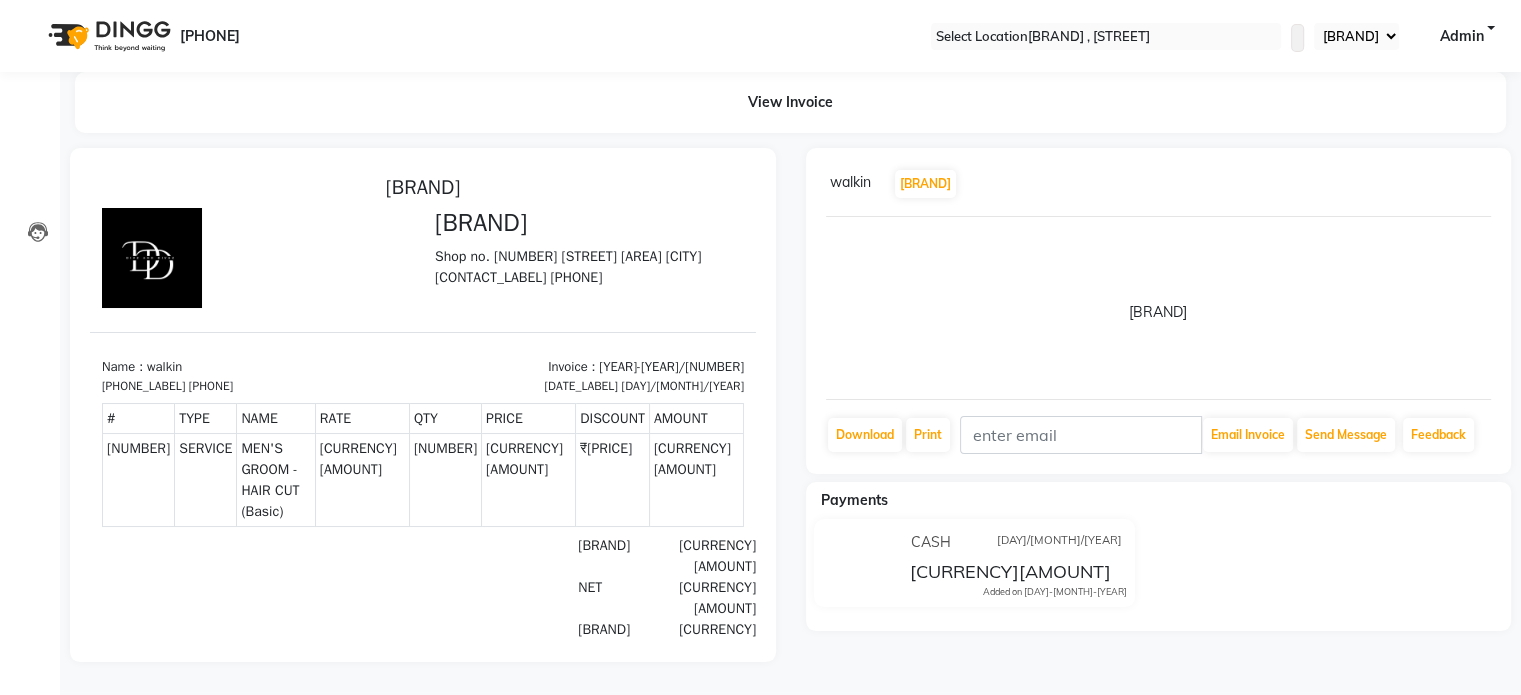 scroll, scrollTop: 0, scrollLeft: 0, axis: both 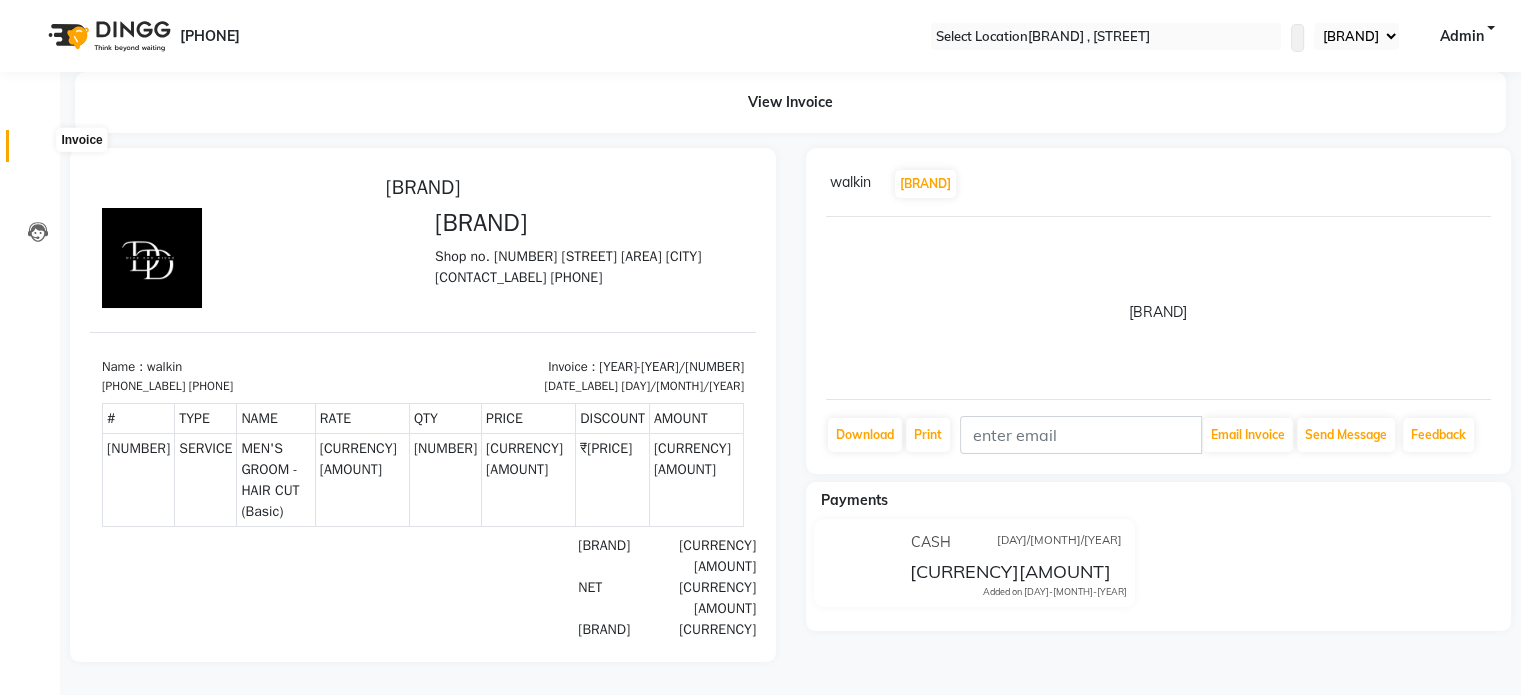 click at bounding box center (38, 151) 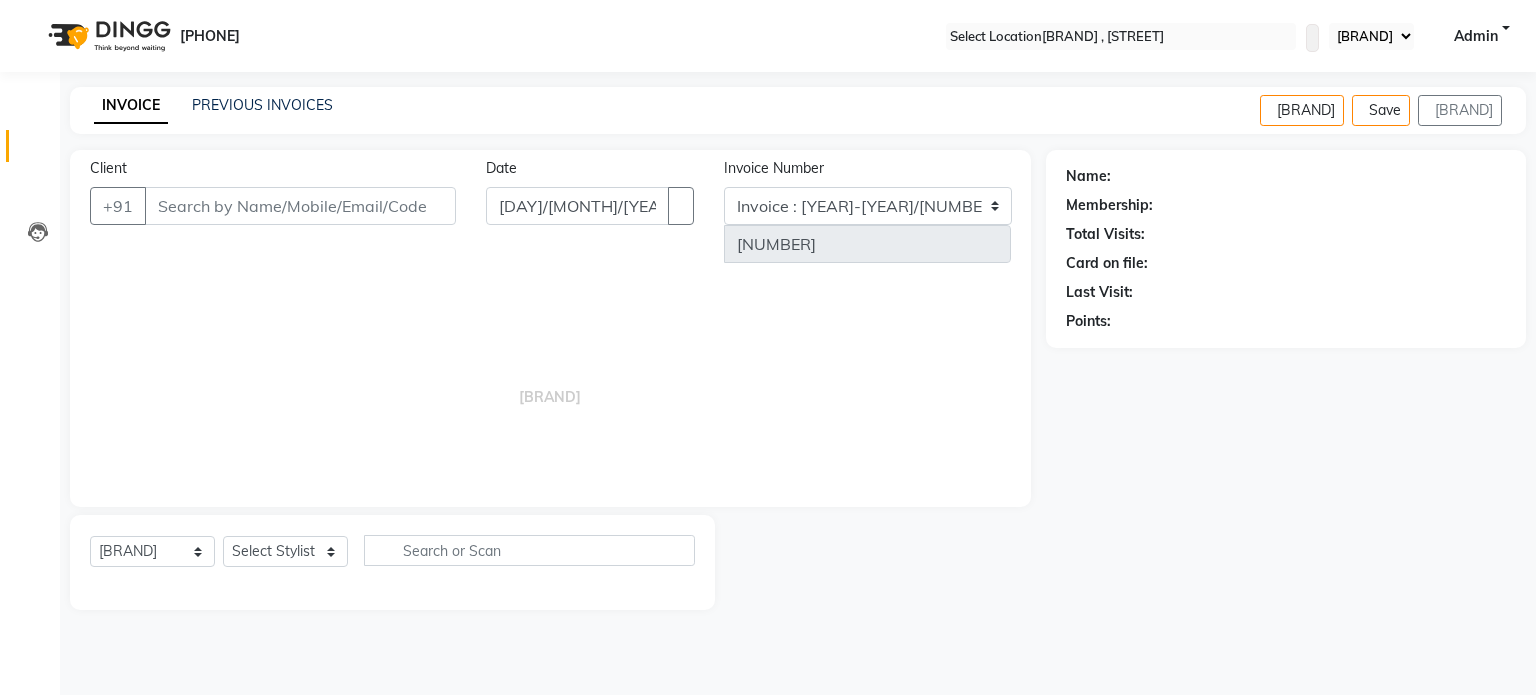 click on "Client" at bounding box center (300, 206) 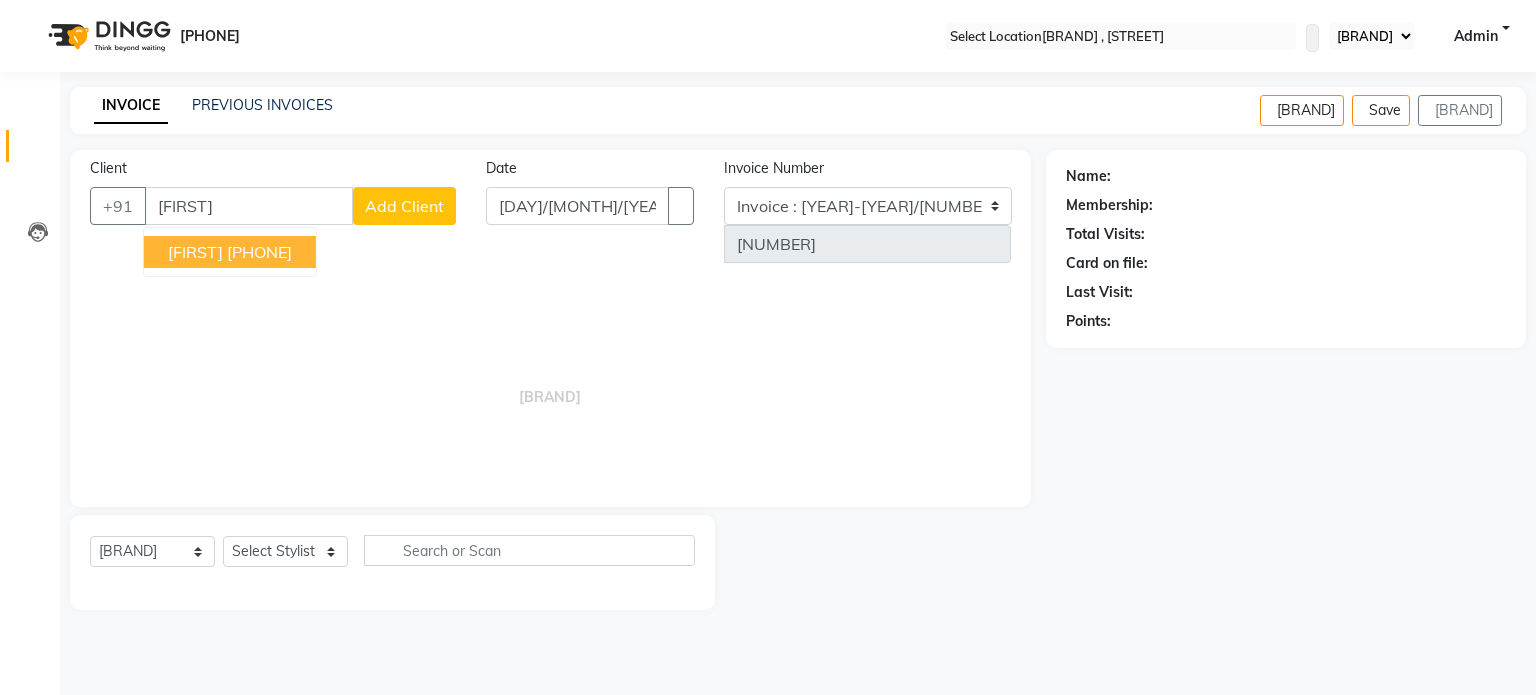 click on "[PHONE]" at bounding box center (259, 252) 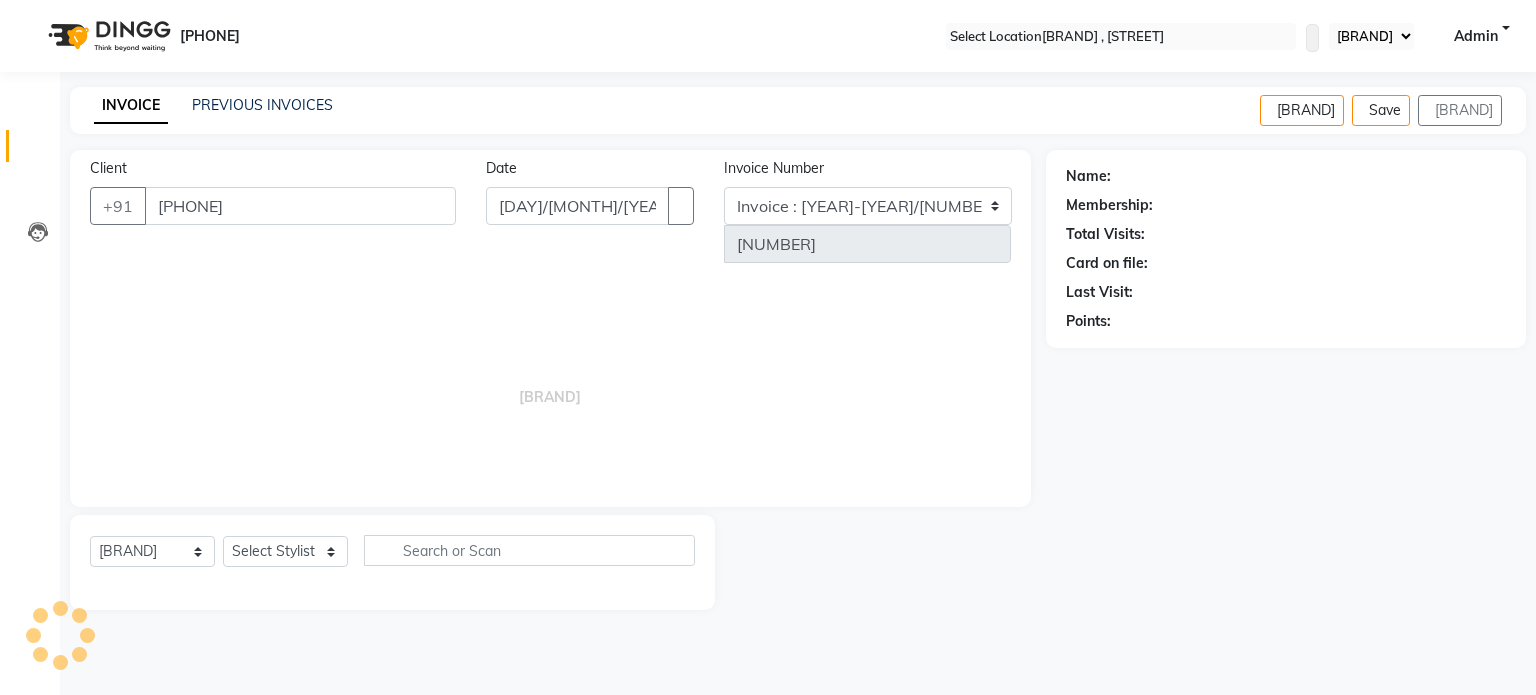 type on "[PHONE]" 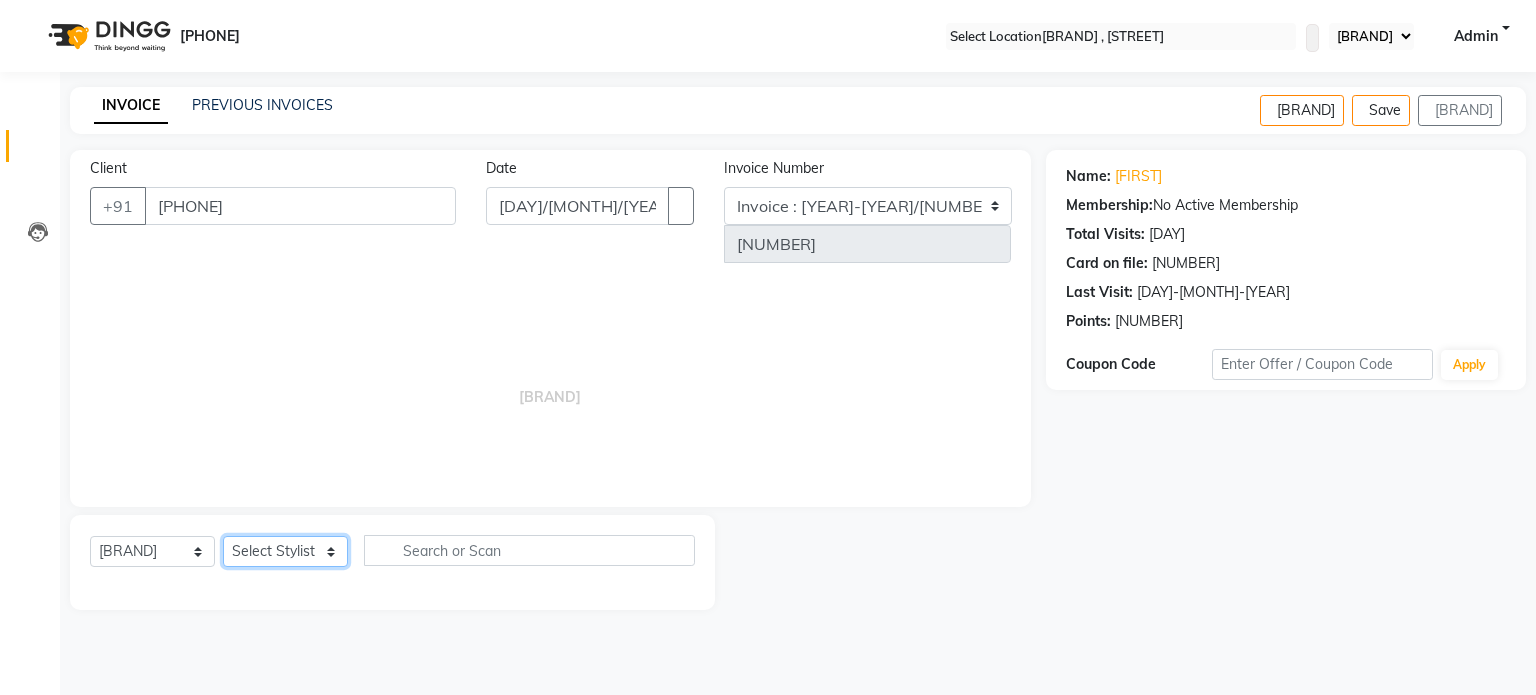 click on "Select Stylist [FIRST] [FIRST] [FIRST] [FIRST] [FIRST] [LAST]" at bounding box center [285, 551] 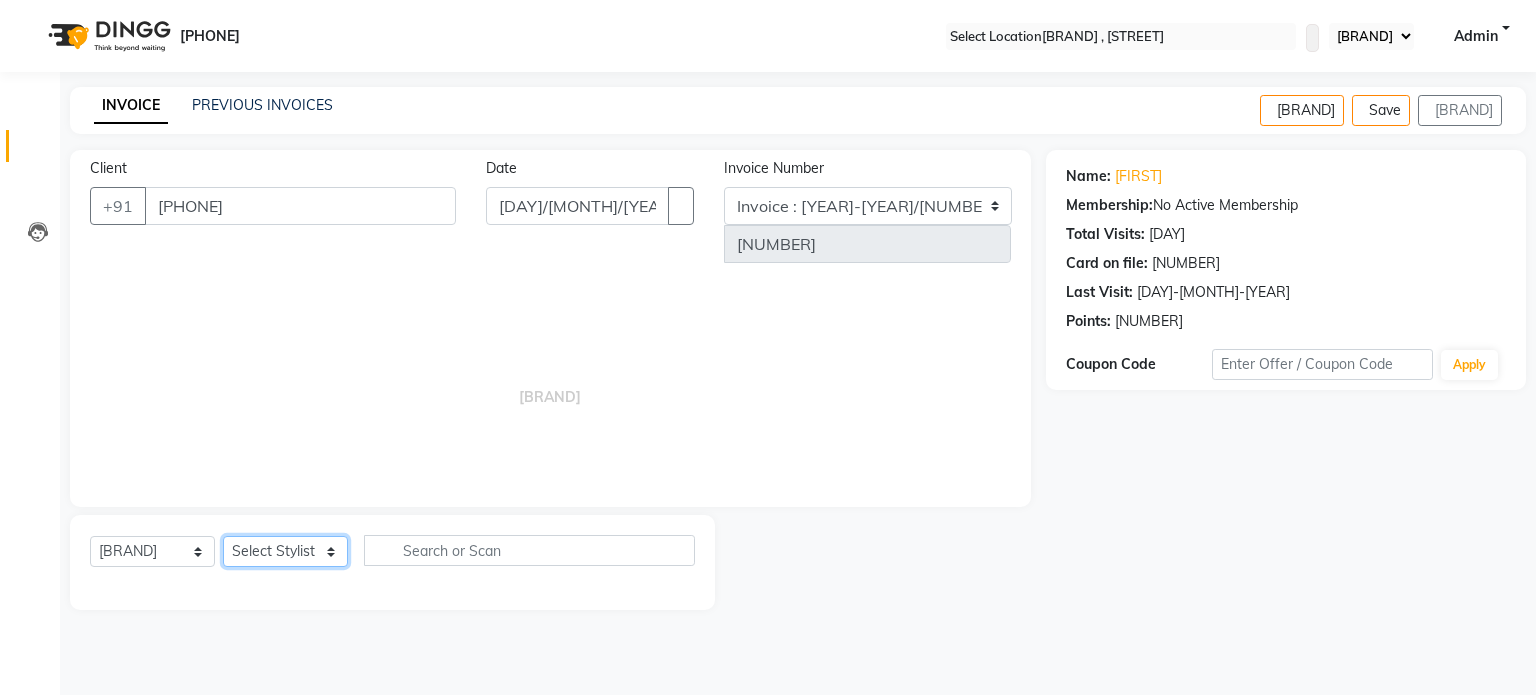 select on "[NUMBER]" 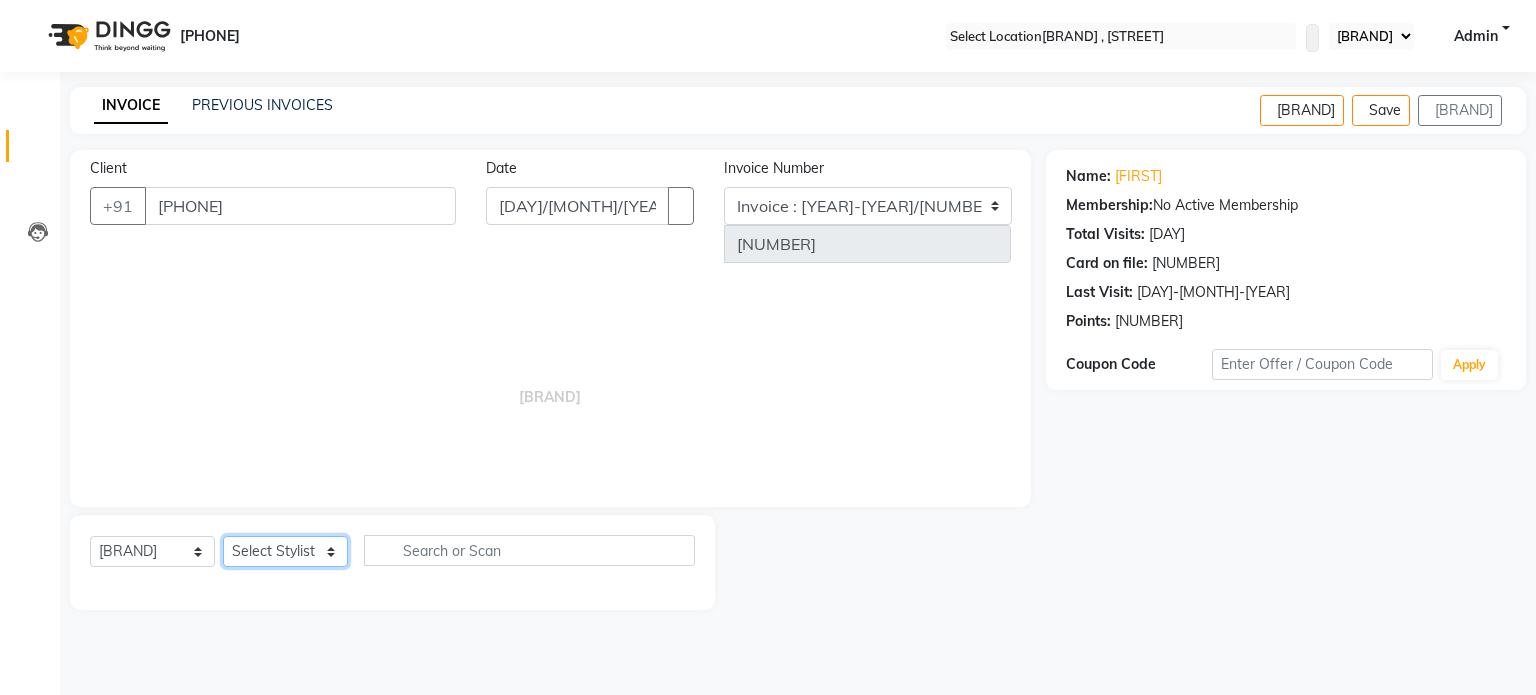 click on "Select Stylist [FIRST] [FIRST] [FIRST] [FIRST] [FIRST] [LAST]" at bounding box center (285, 551) 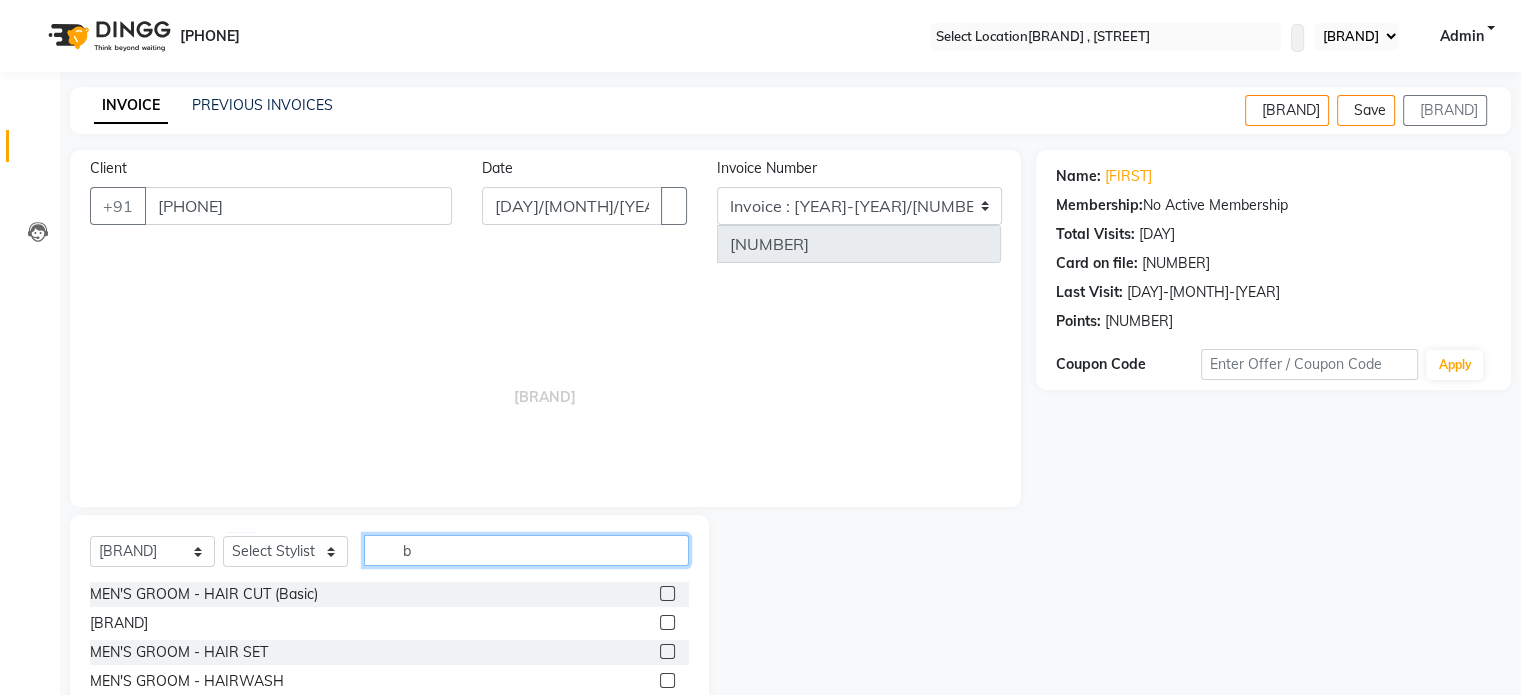 click on "b" at bounding box center (526, 550) 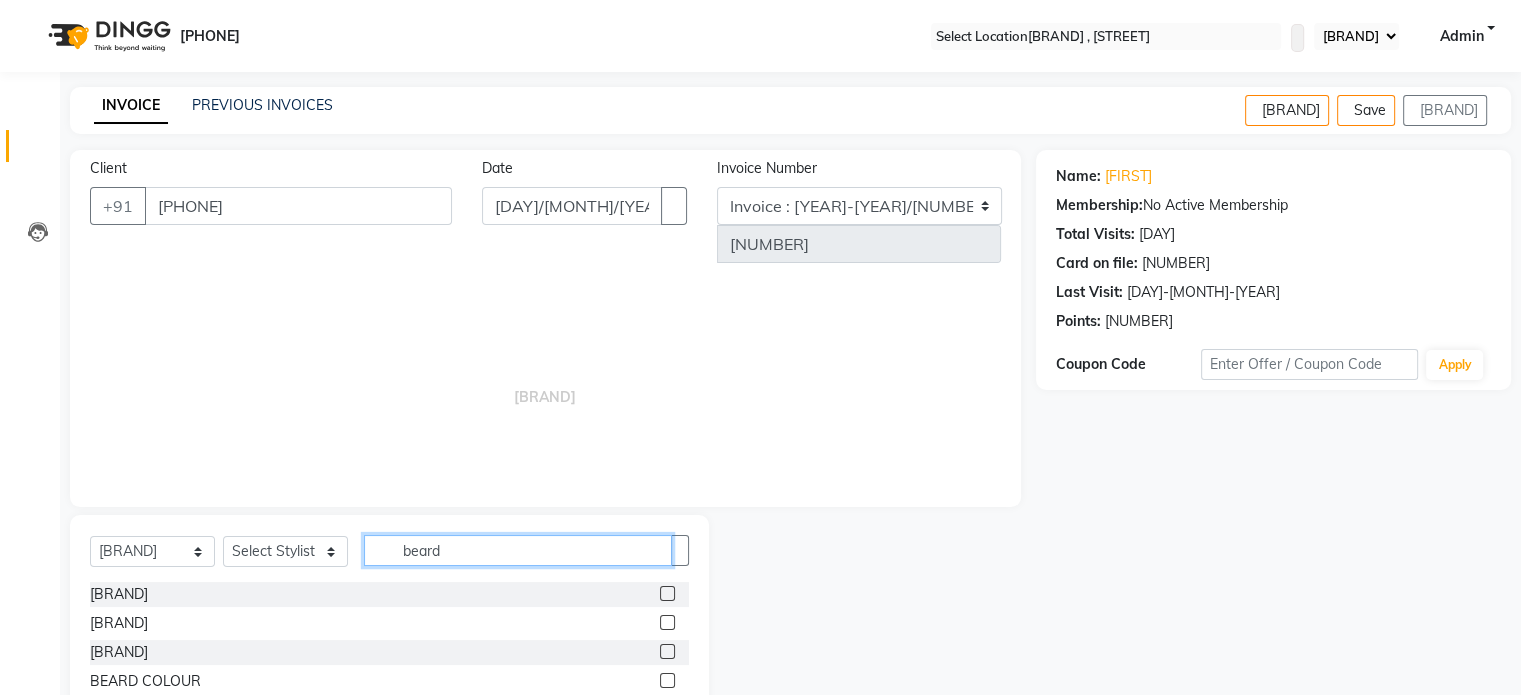 type on "beard" 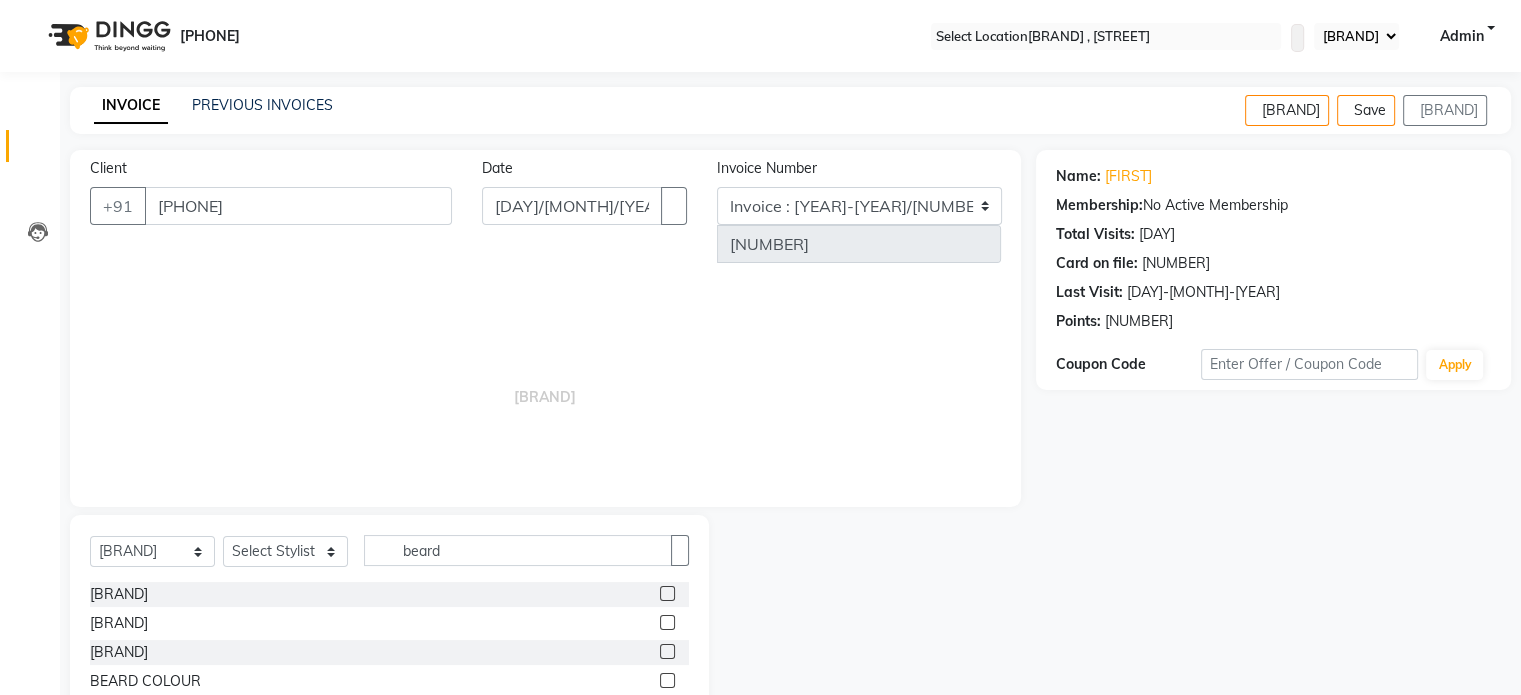click at bounding box center [667, 622] 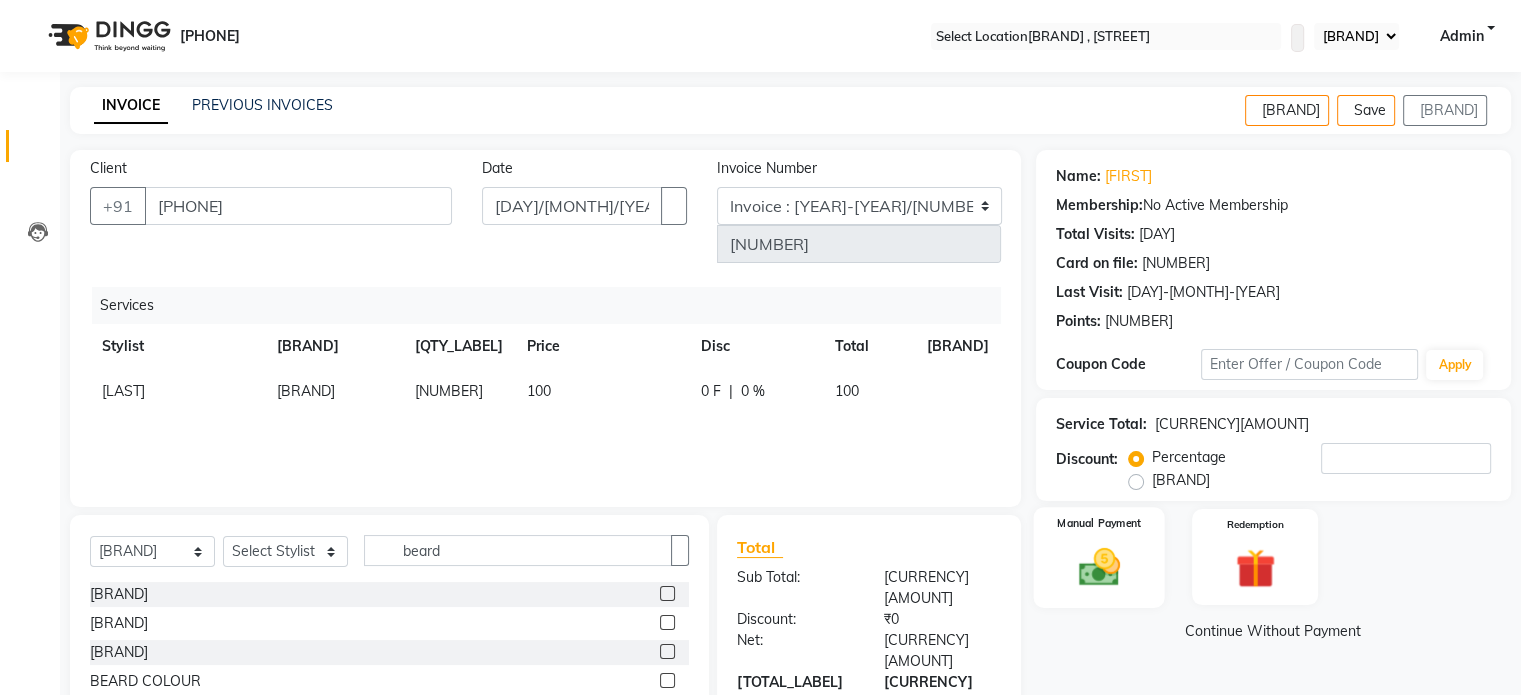 click at bounding box center [1098, 567] 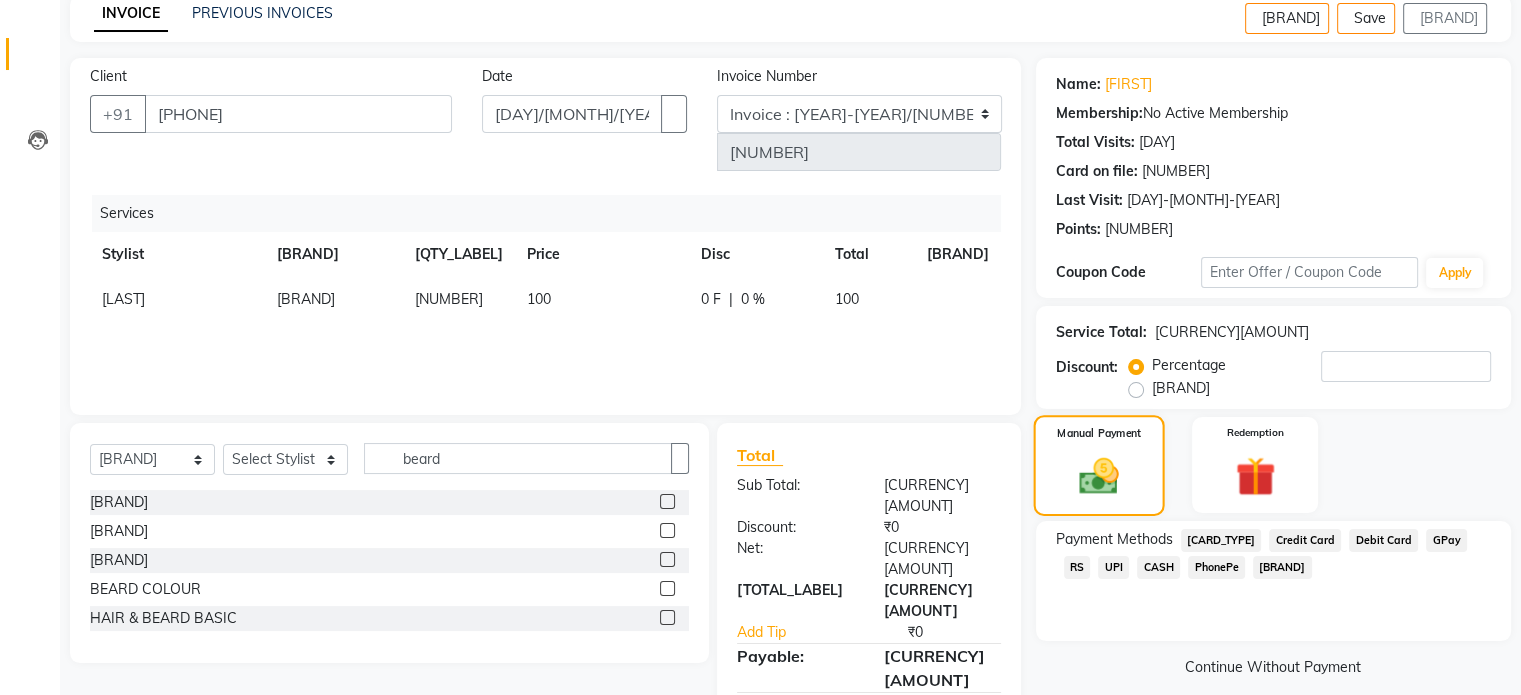 scroll, scrollTop: 92, scrollLeft: 0, axis: vertical 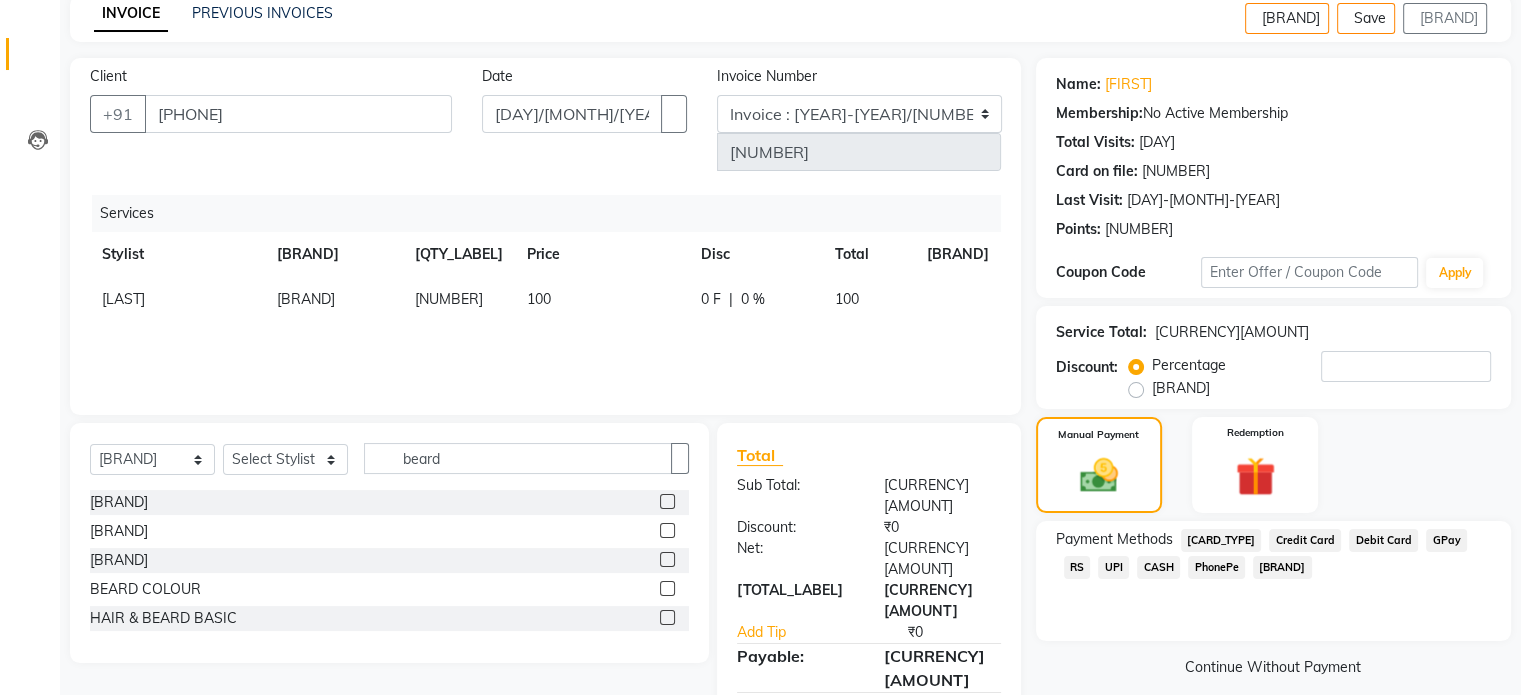 click on "UPI" at bounding box center [1221, 540] 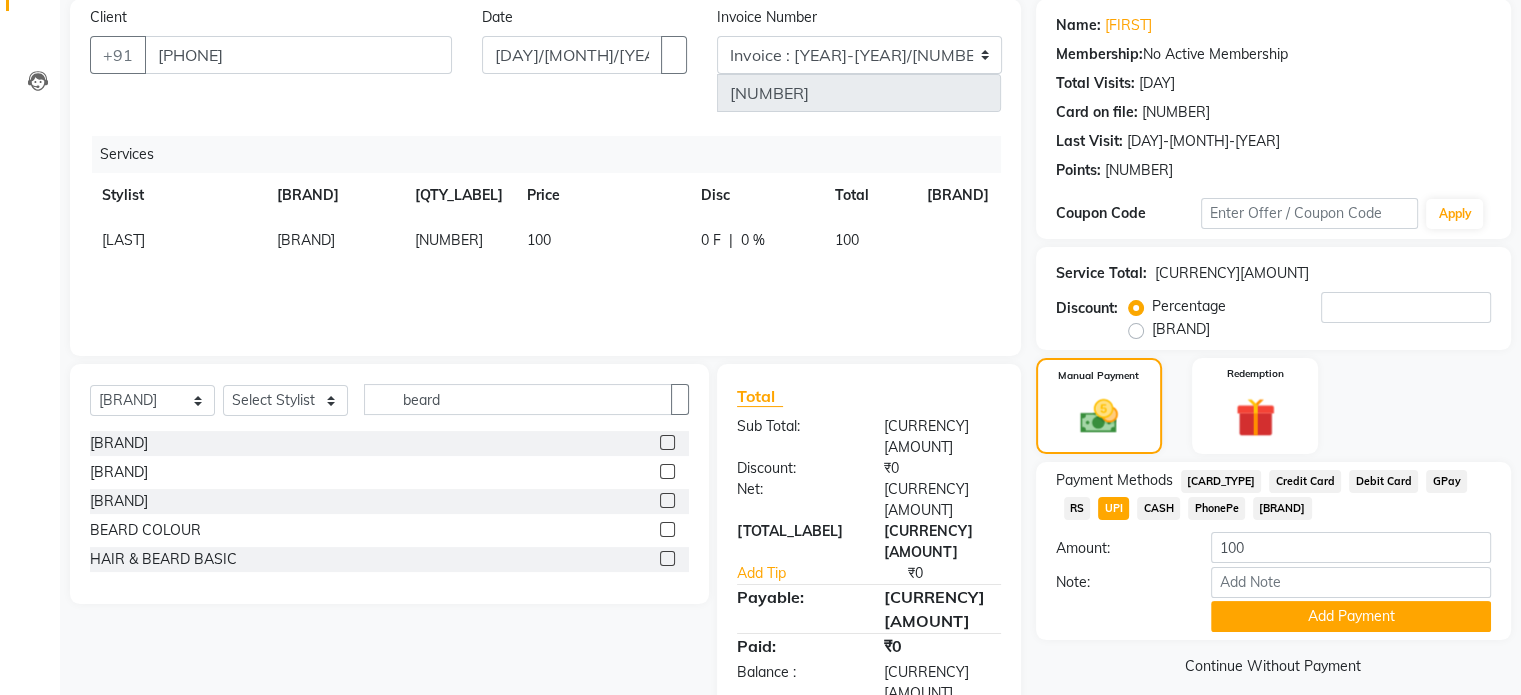 scroll, scrollTop: 152, scrollLeft: 0, axis: vertical 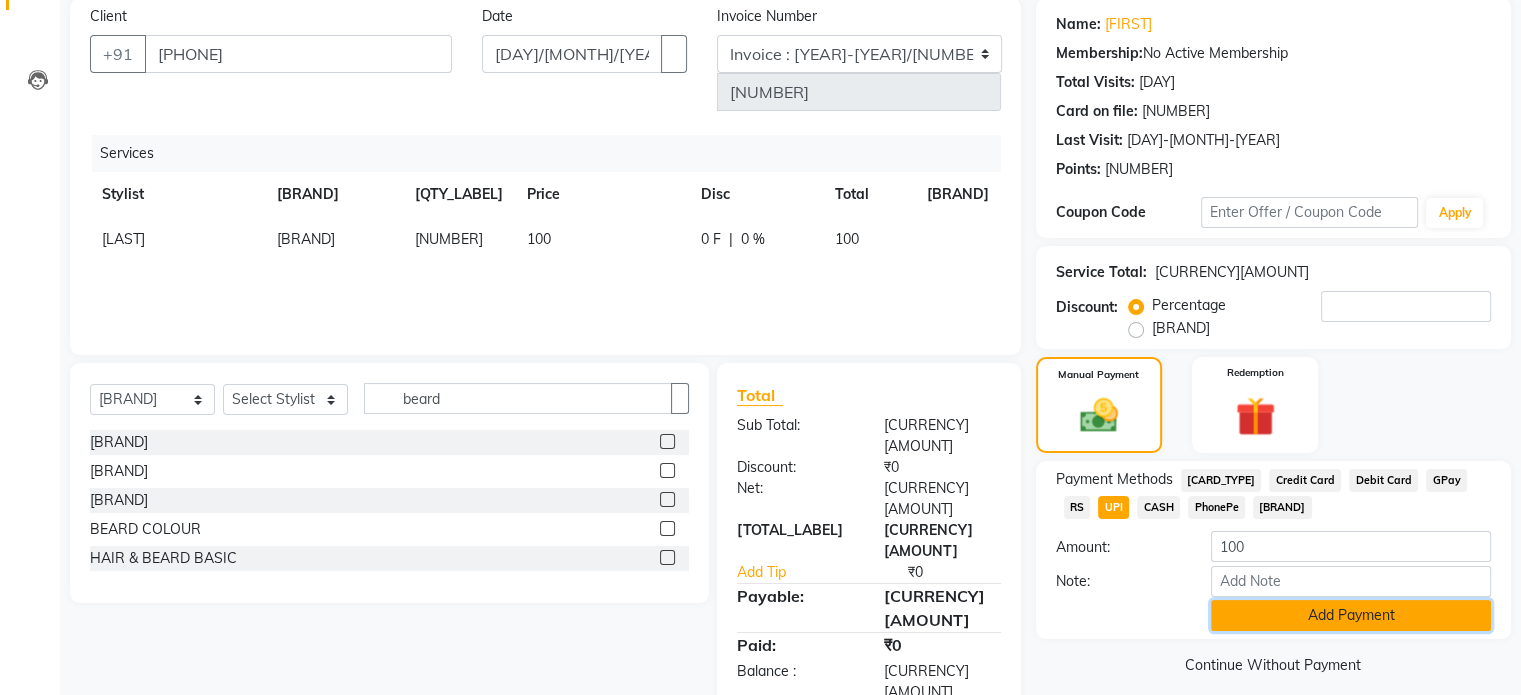 click on "Add Payment" at bounding box center (1351, 615) 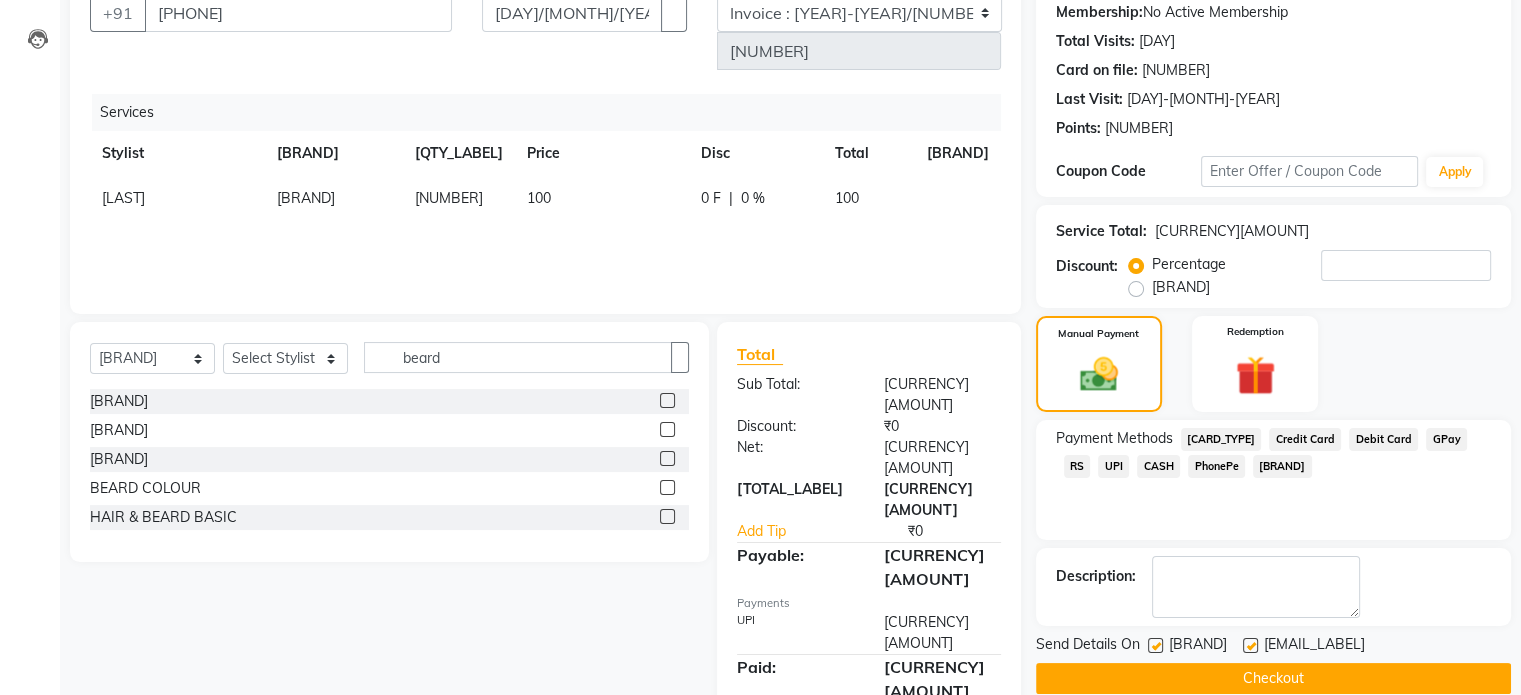 scroll, scrollTop: 205, scrollLeft: 0, axis: vertical 